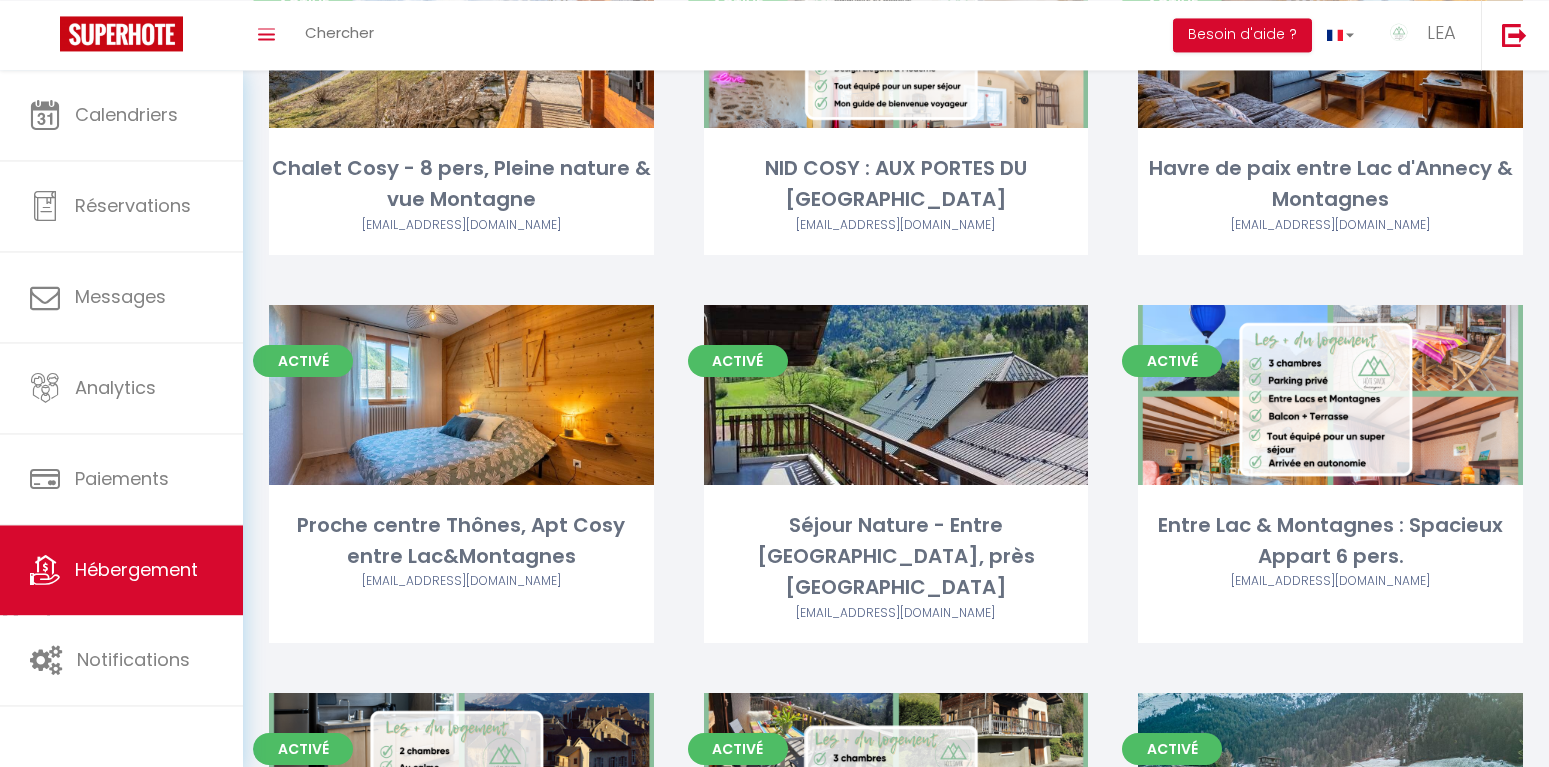 scroll, scrollTop: 510, scrollLeft: 0, axis: vertical 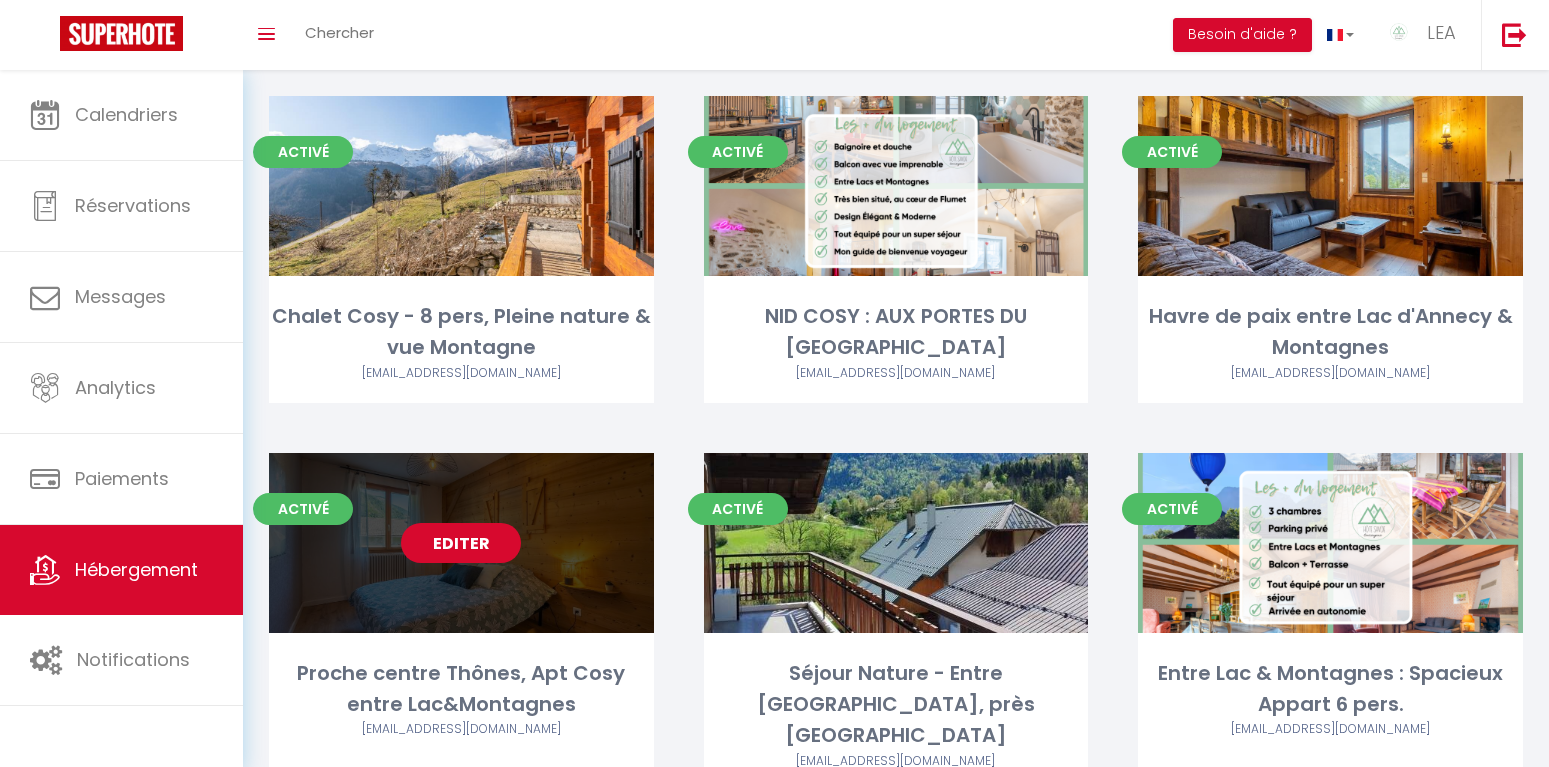 click on "Editer" at bounding box center [461, 543] 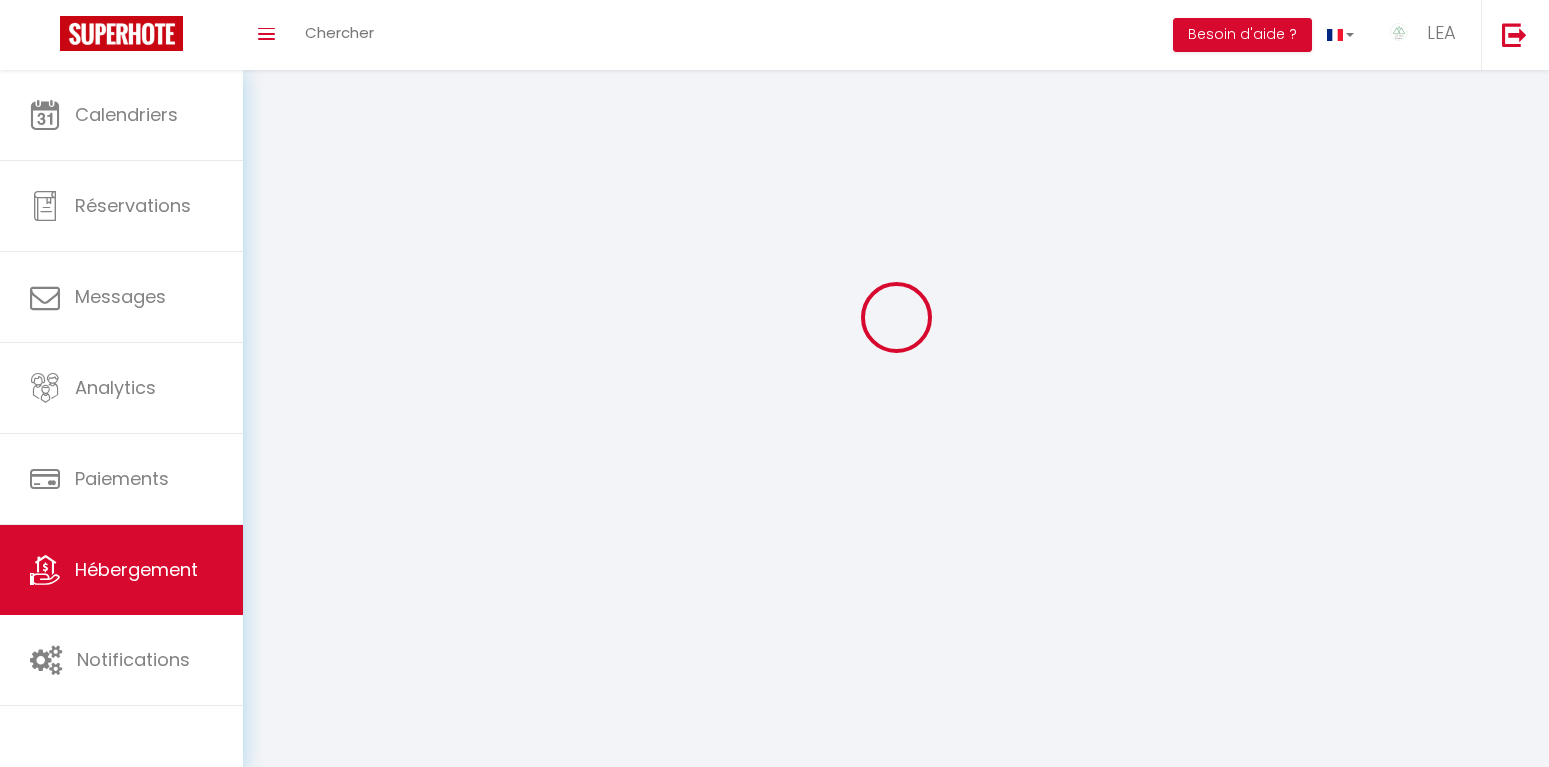 select on "1" 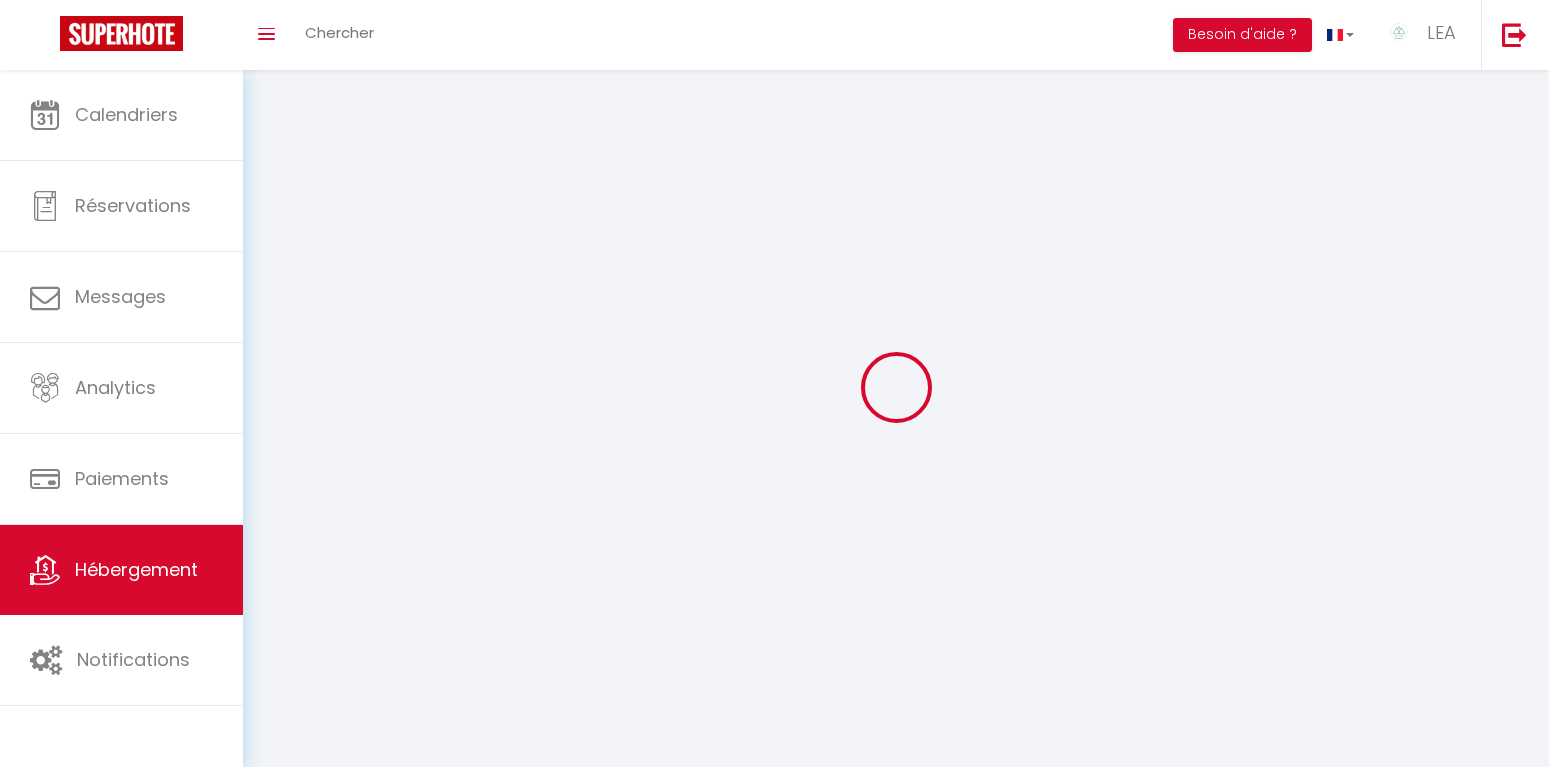 select 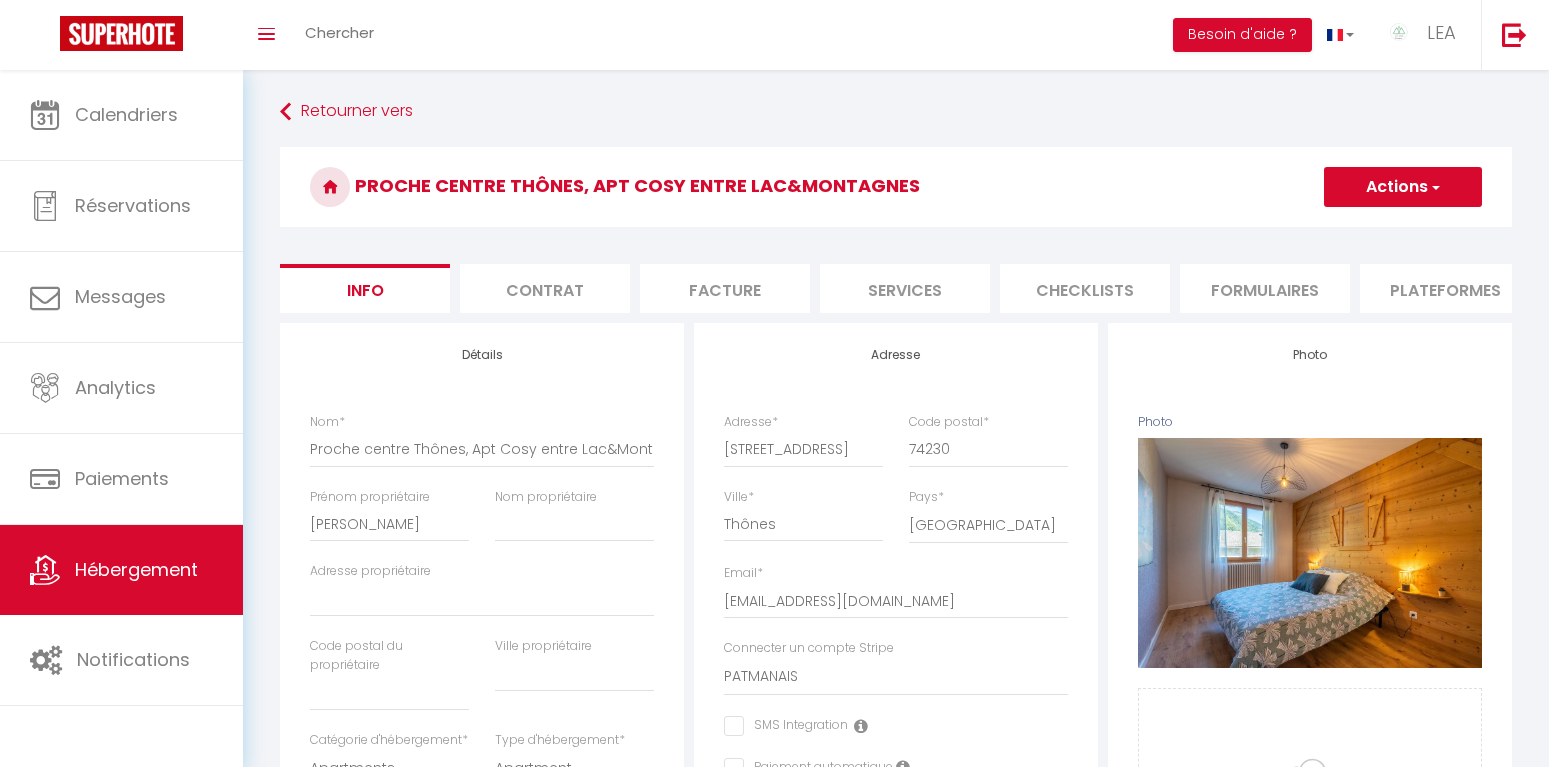 select 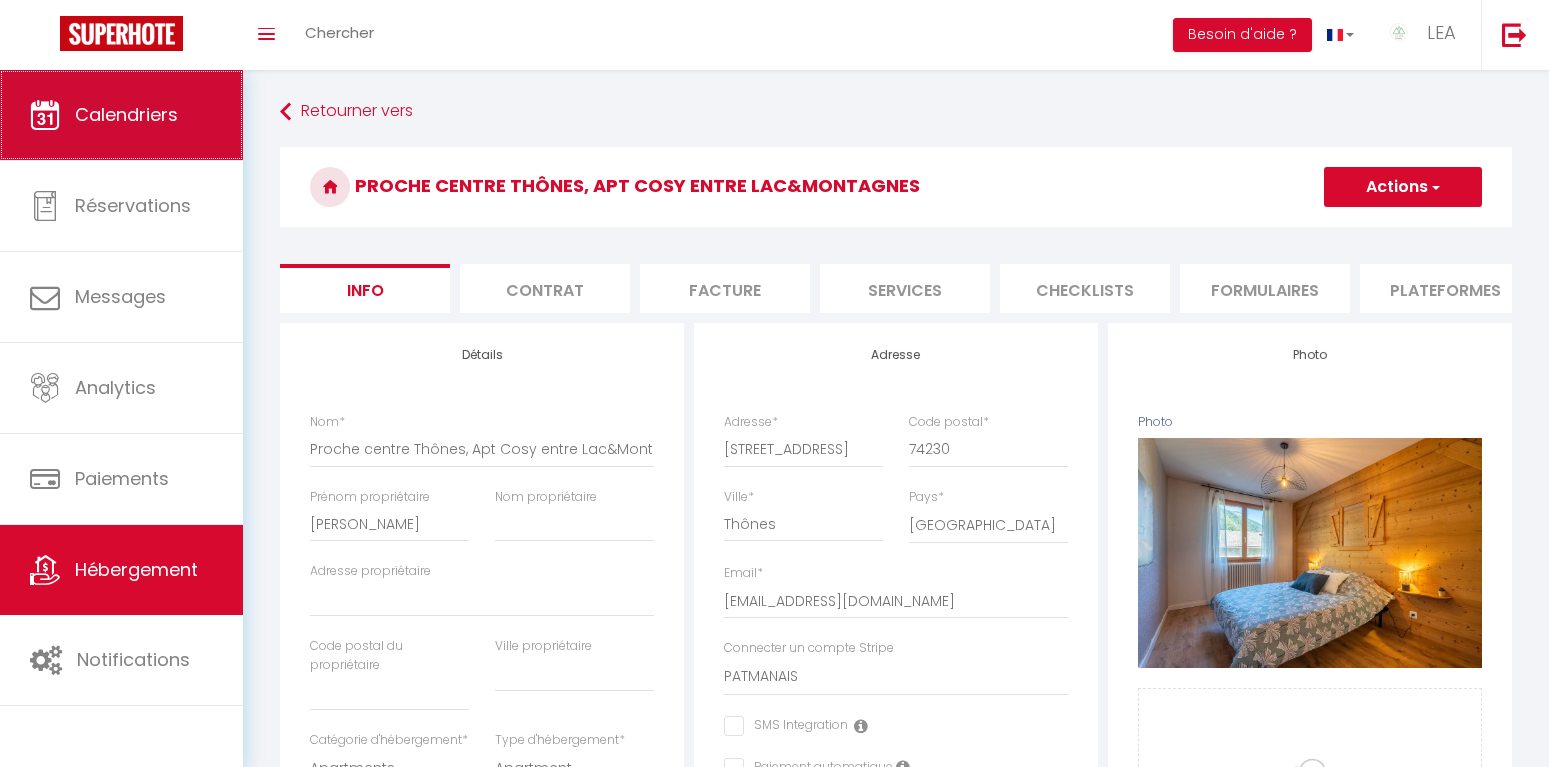 click on "Calendriers" at bounding box center (126, 114) 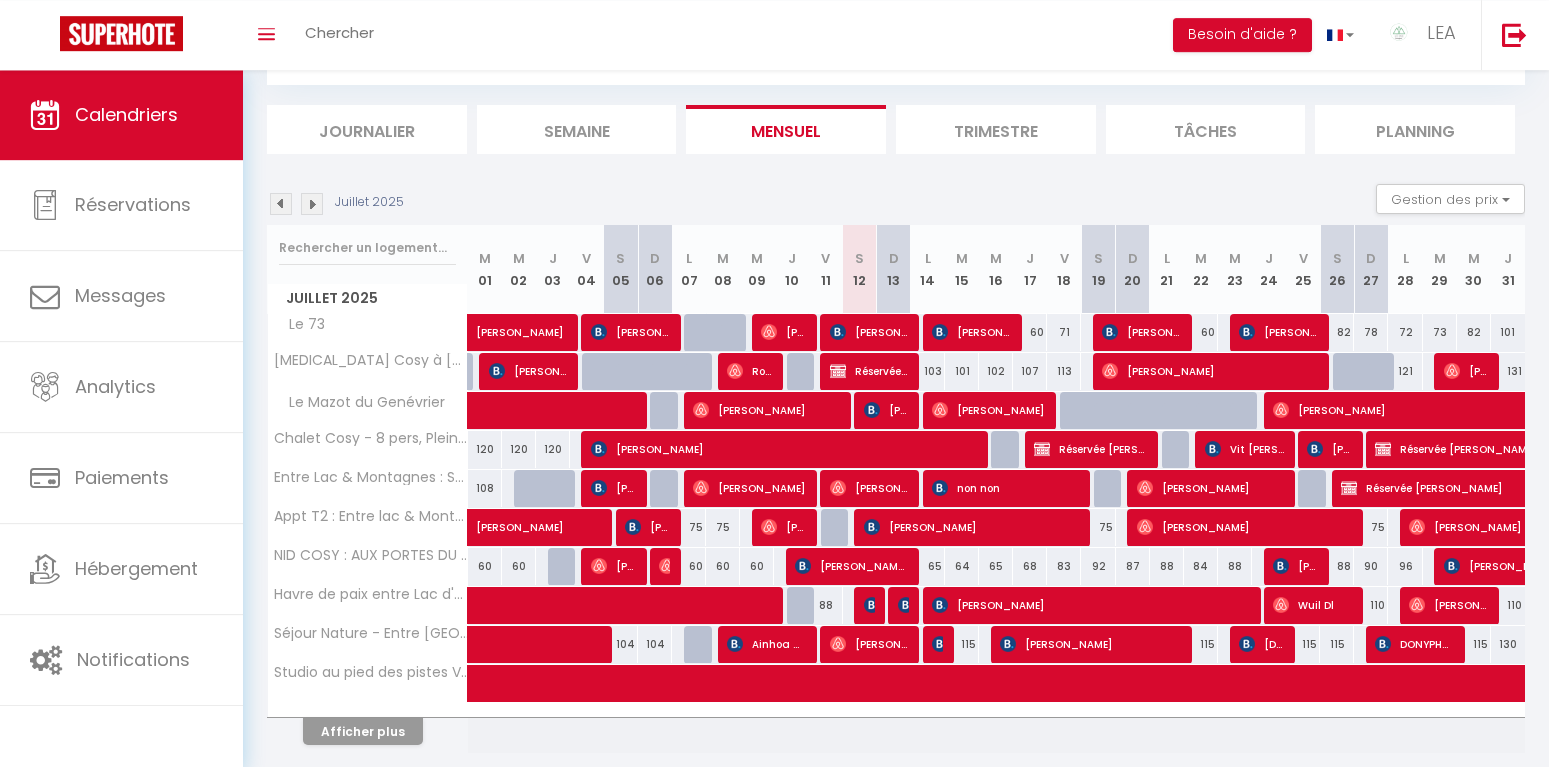 scroll, scrollTop: 171, scrollLeft: 0, axis: vertical 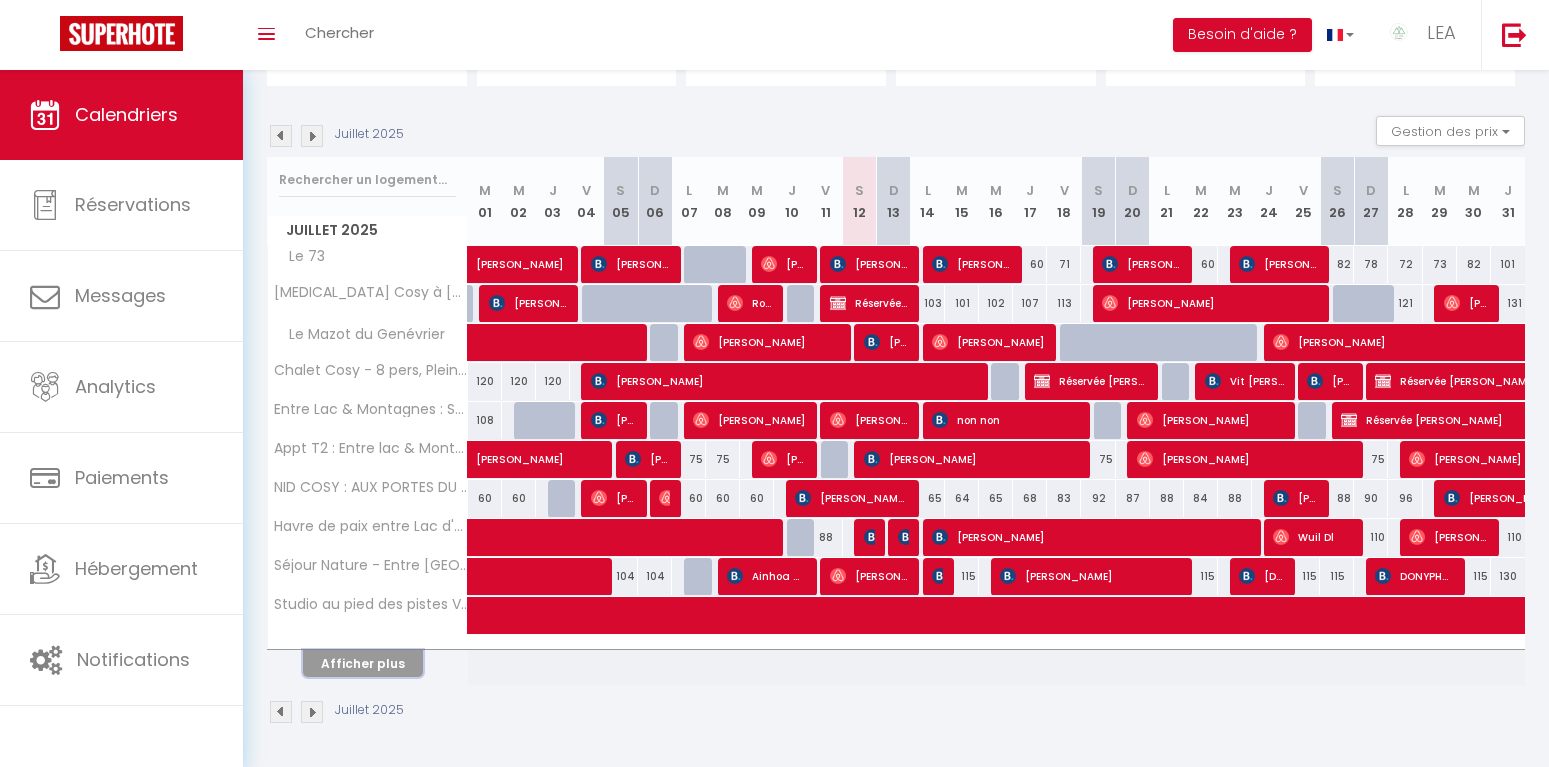 click on "Afficher plus" at bounding box center [363, 663] 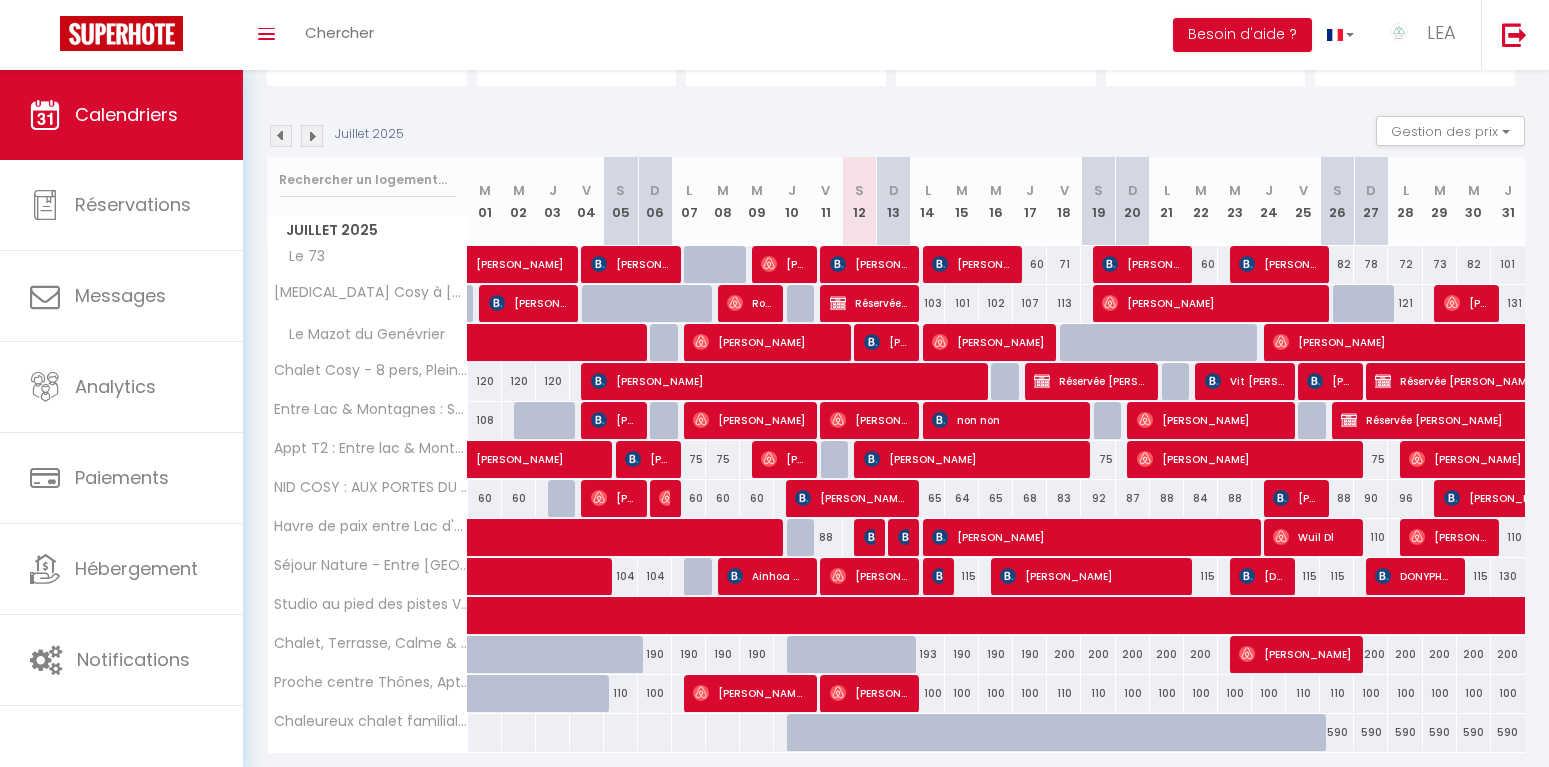scroll, scrollTop: 239, scrollLeft: 0, axis: vertical 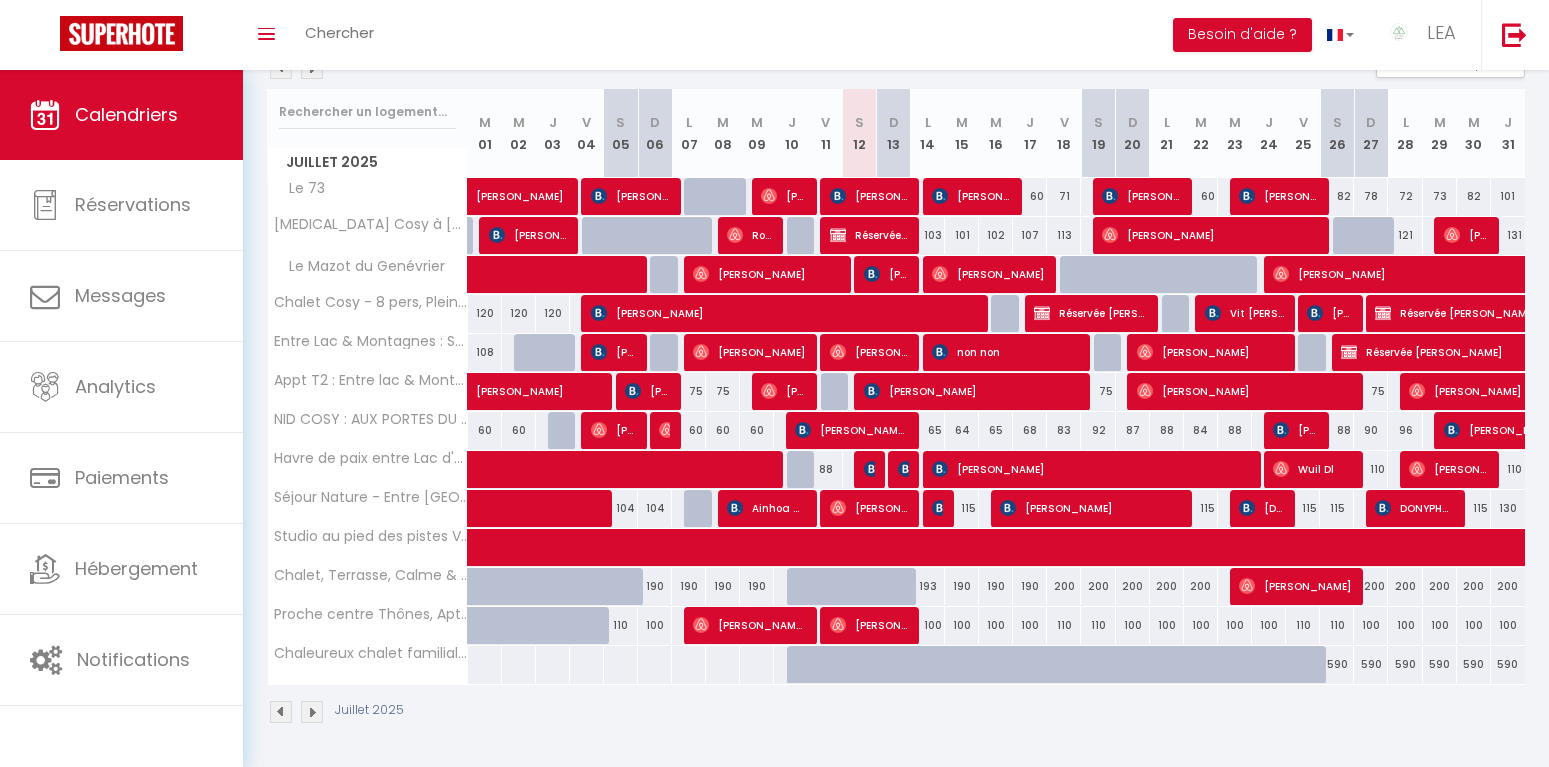click at bounding box center (312, 712) 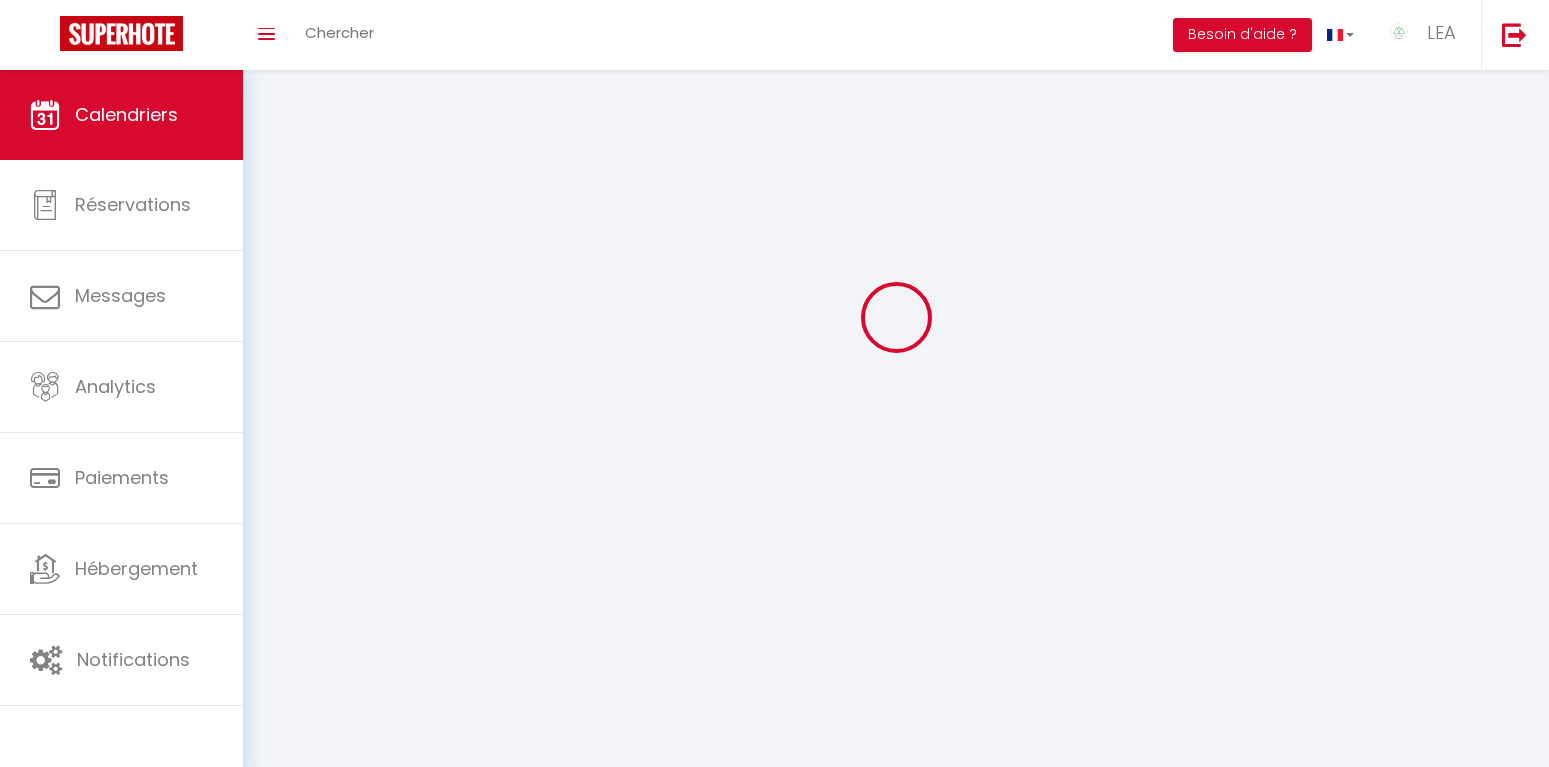 scroll, scrollTop: 70, scrollLeft: 0, axis: vertical 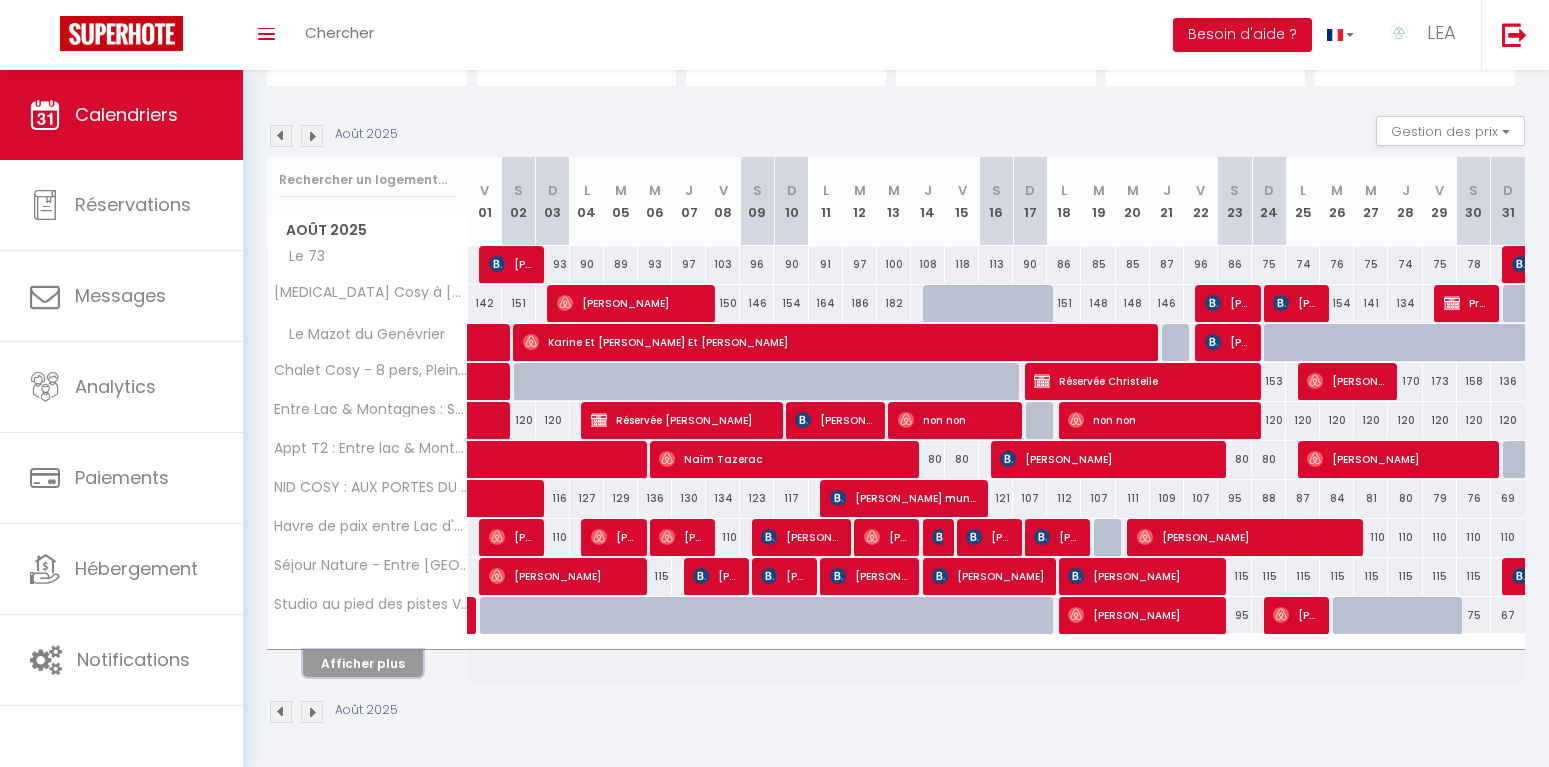 click on "Afficher plus" at bounding box center [363, 663] 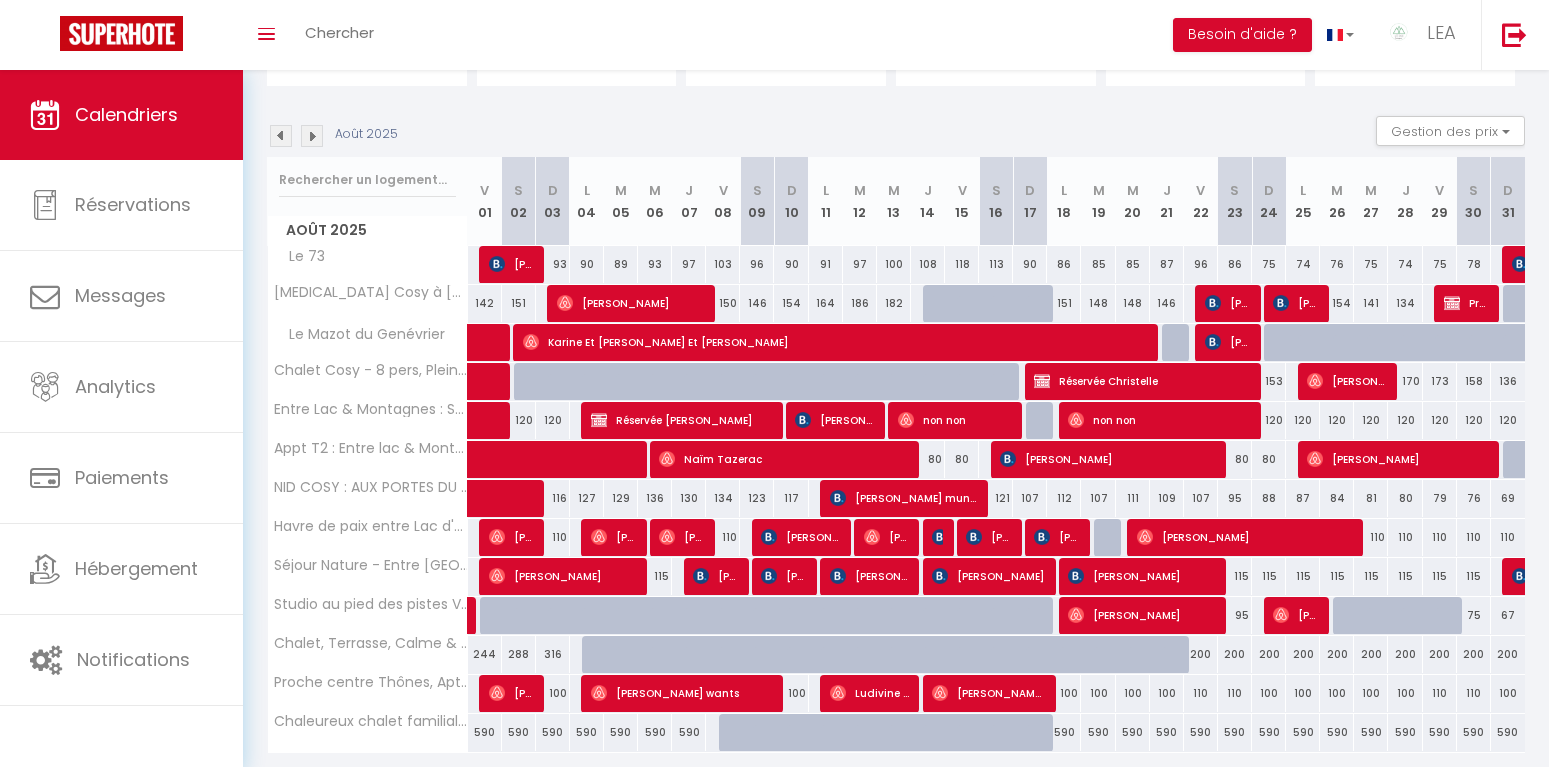 scroll, scrollTop: 239, scrollLeft: 0, axis: vertical 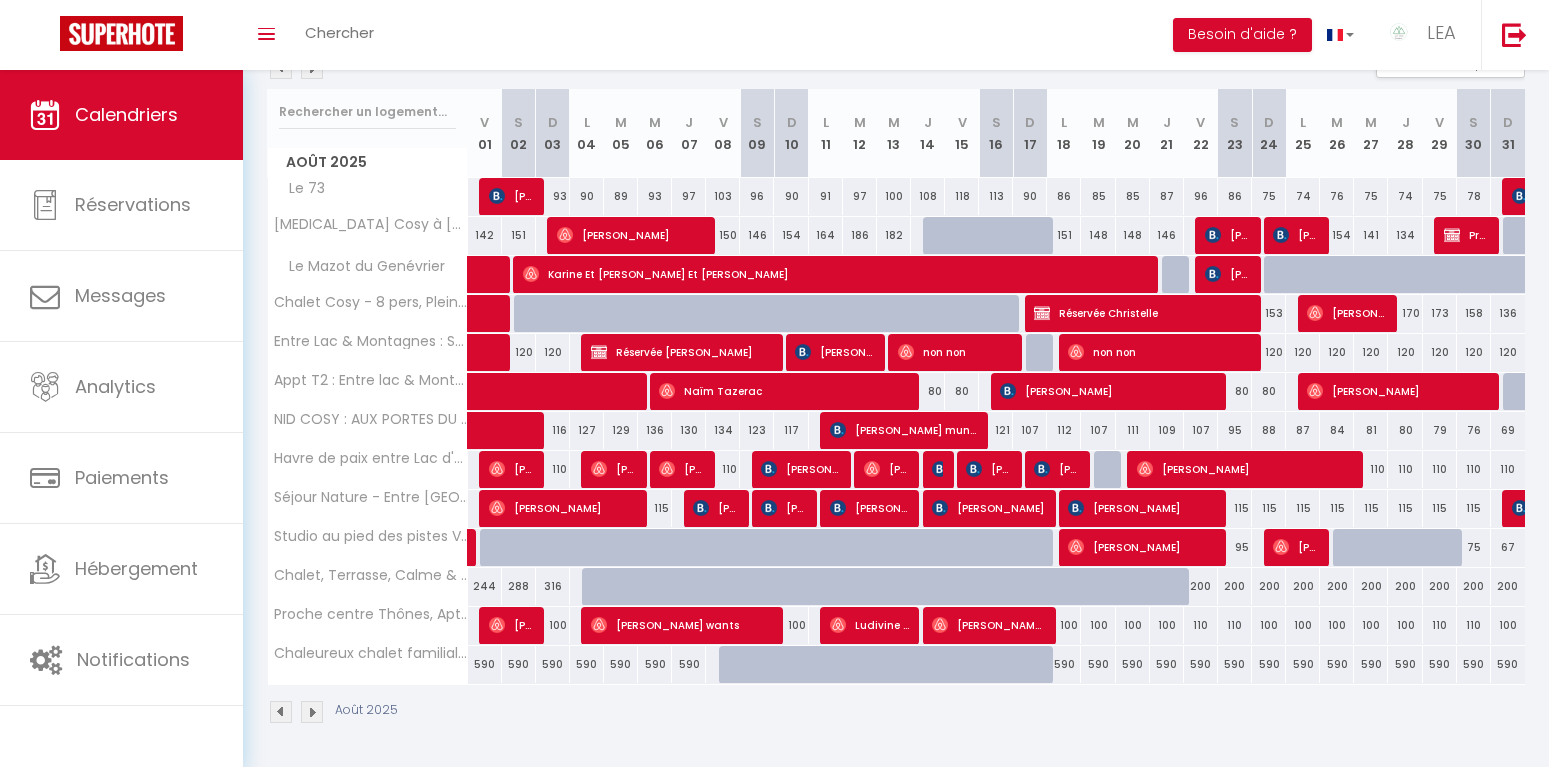 click on "100" at bounding box center [1064, 625] 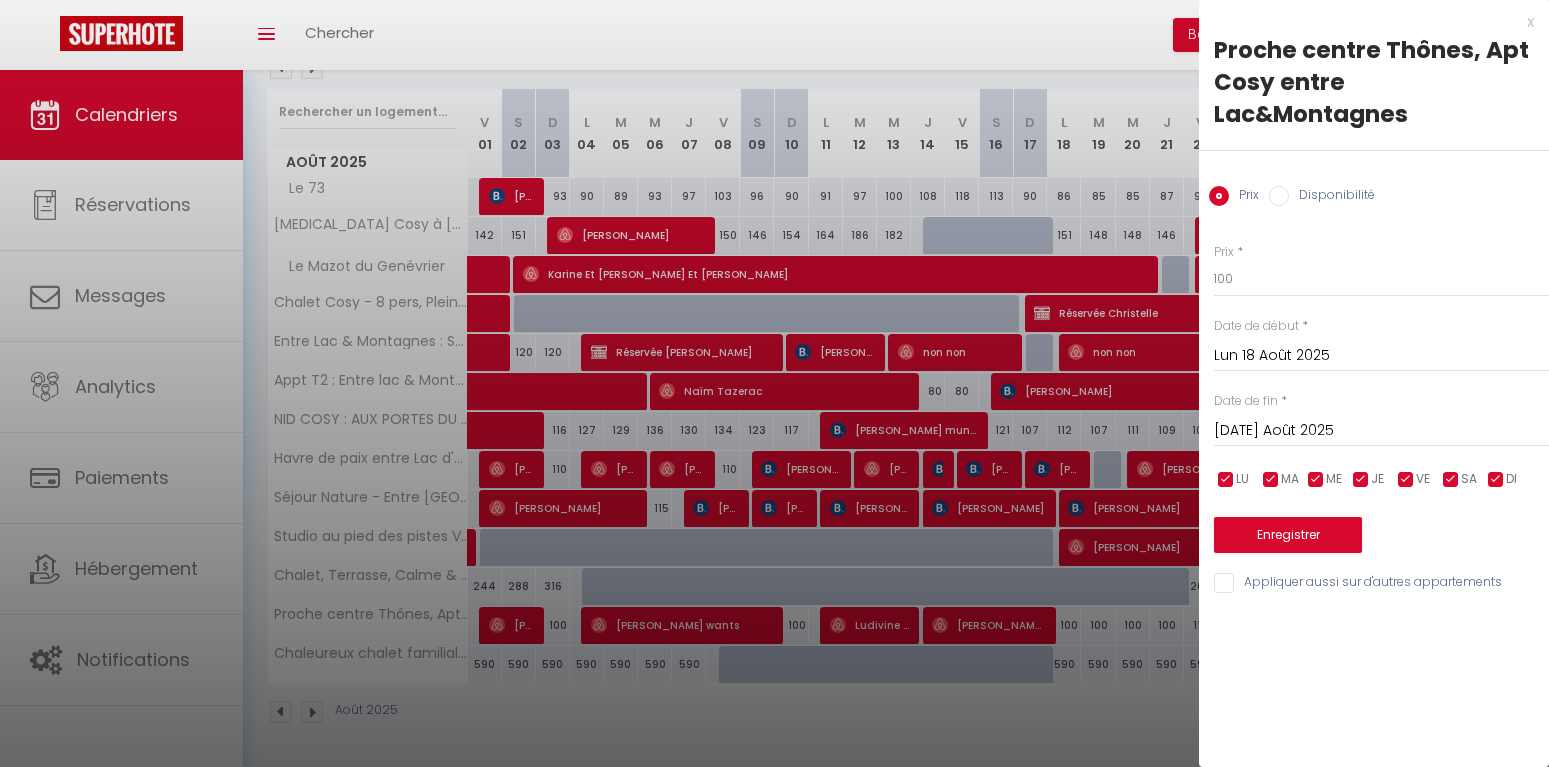 click on "Disponibilité" at bounding box center (1279, 196) 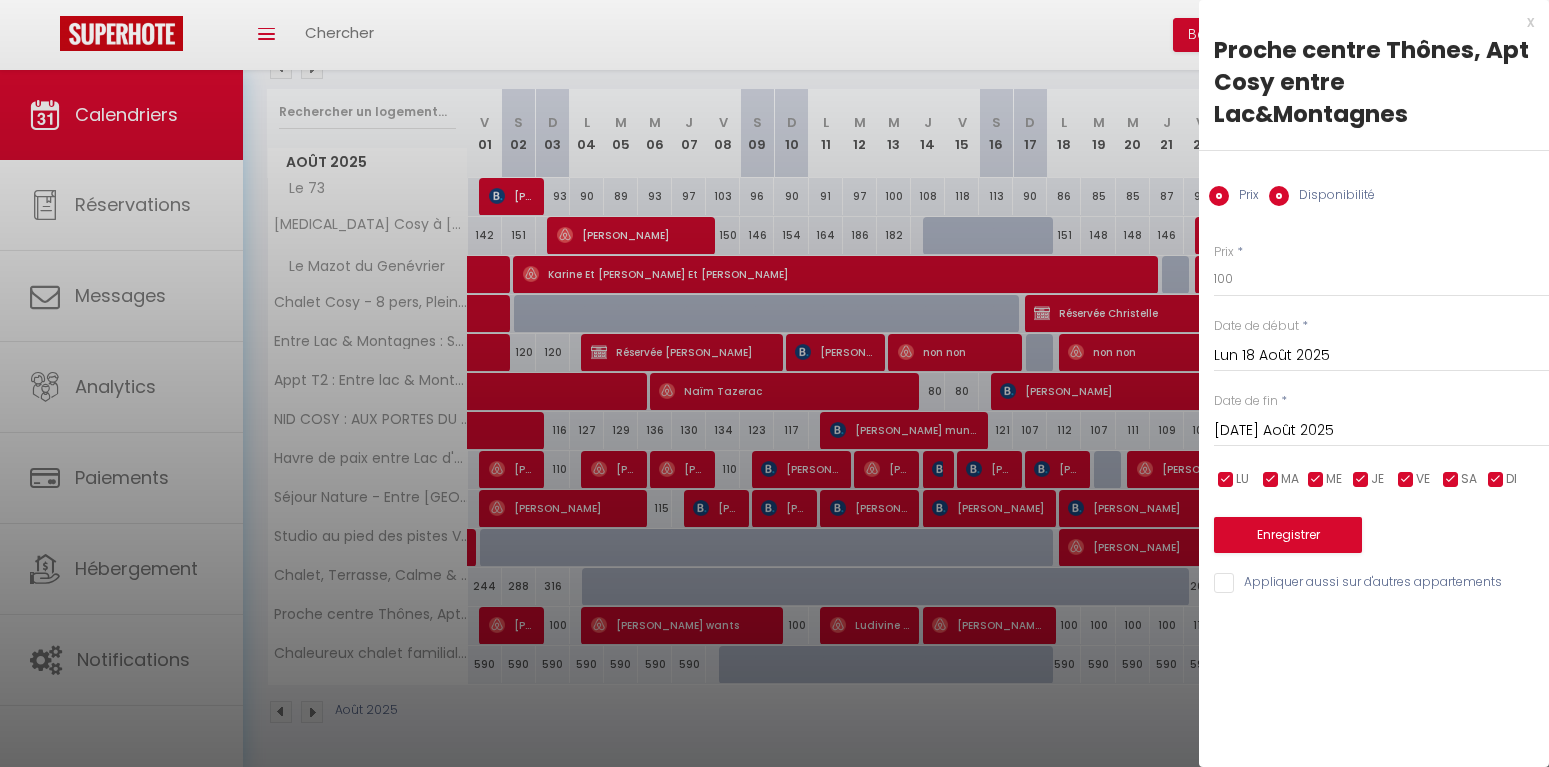 radio on "false" 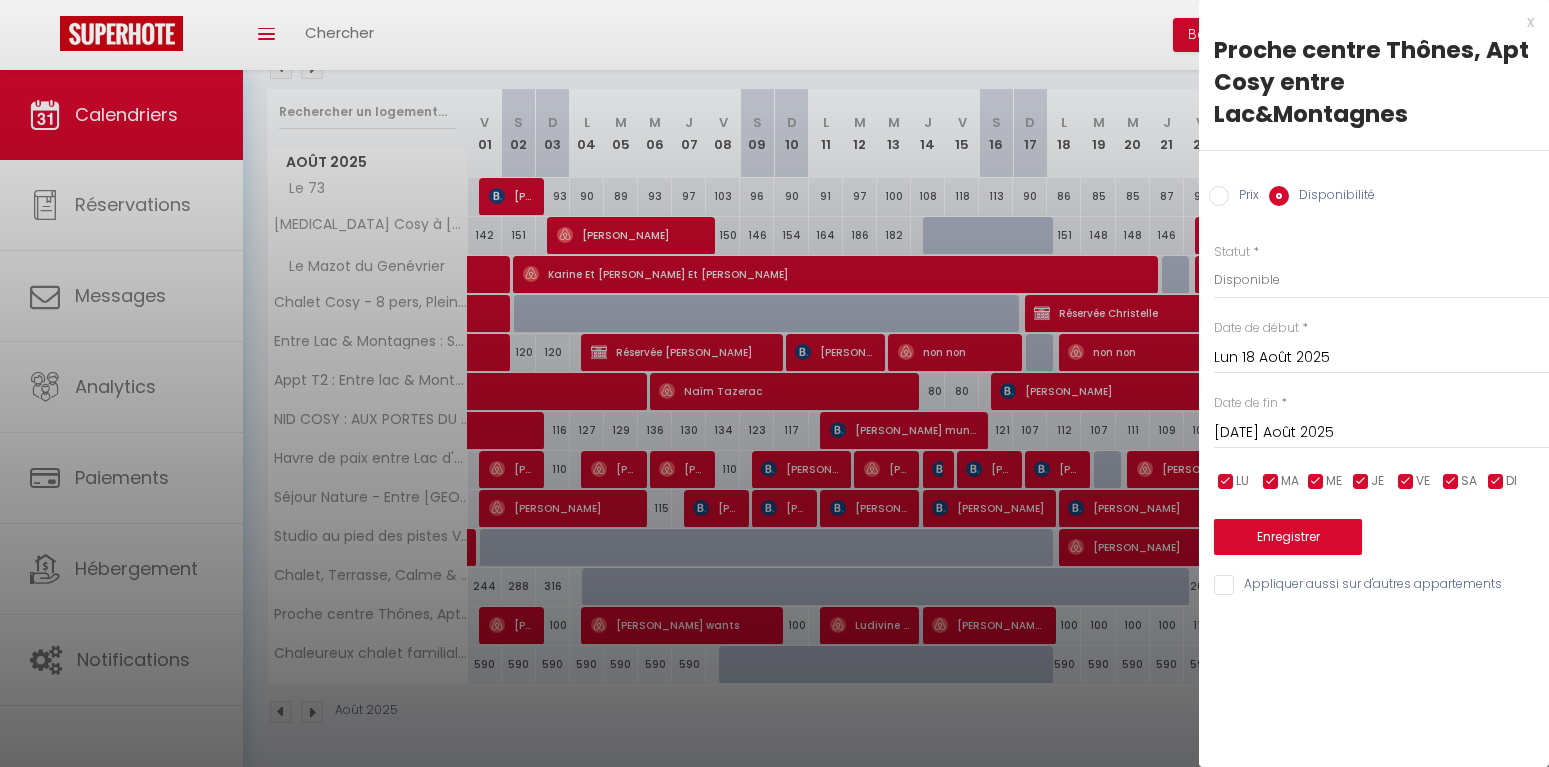 click on "[DATE] Août 2025" at bounding box center [1381, 433] 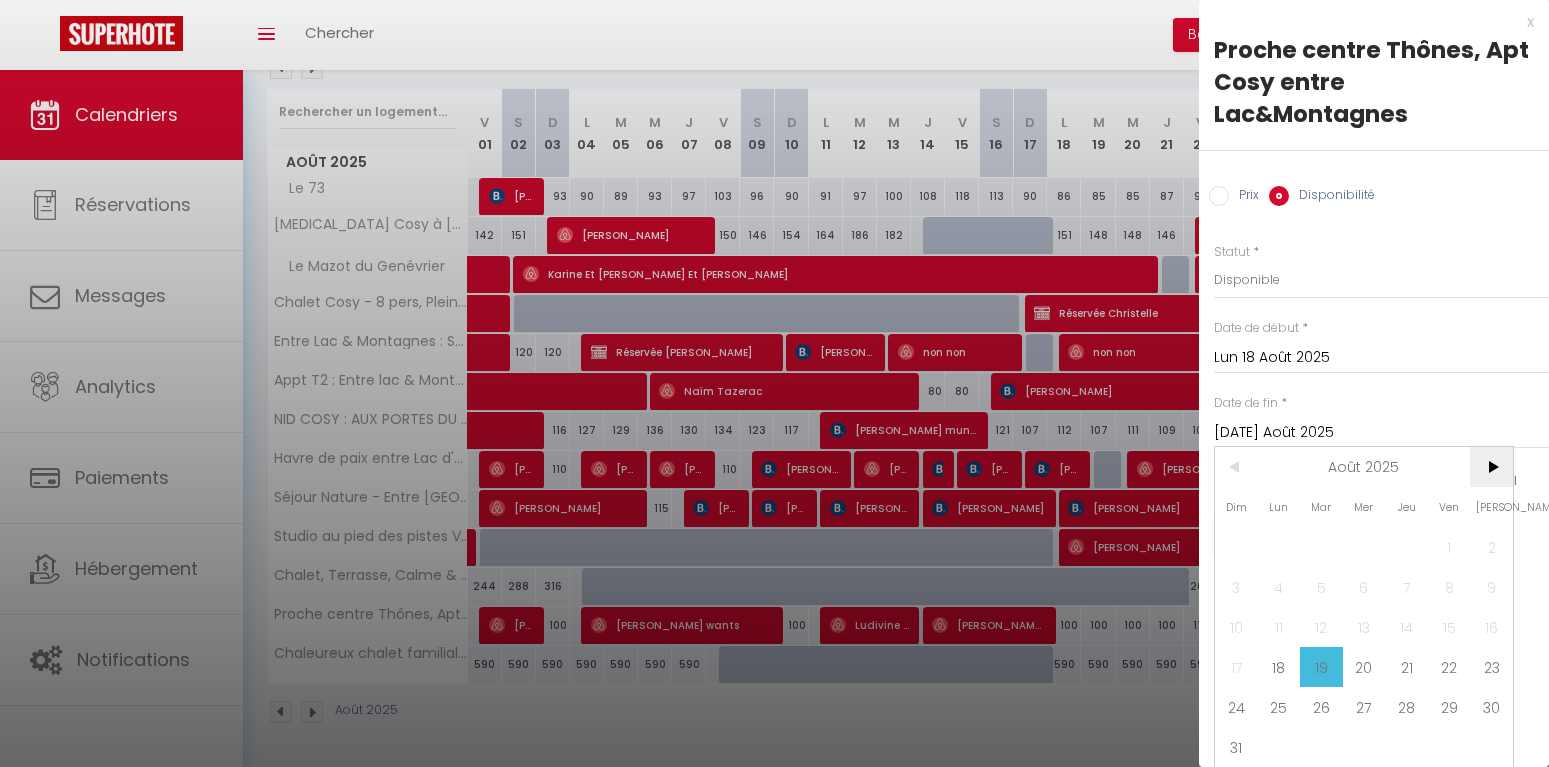 click on ">" at bounding box center (1491, 467) 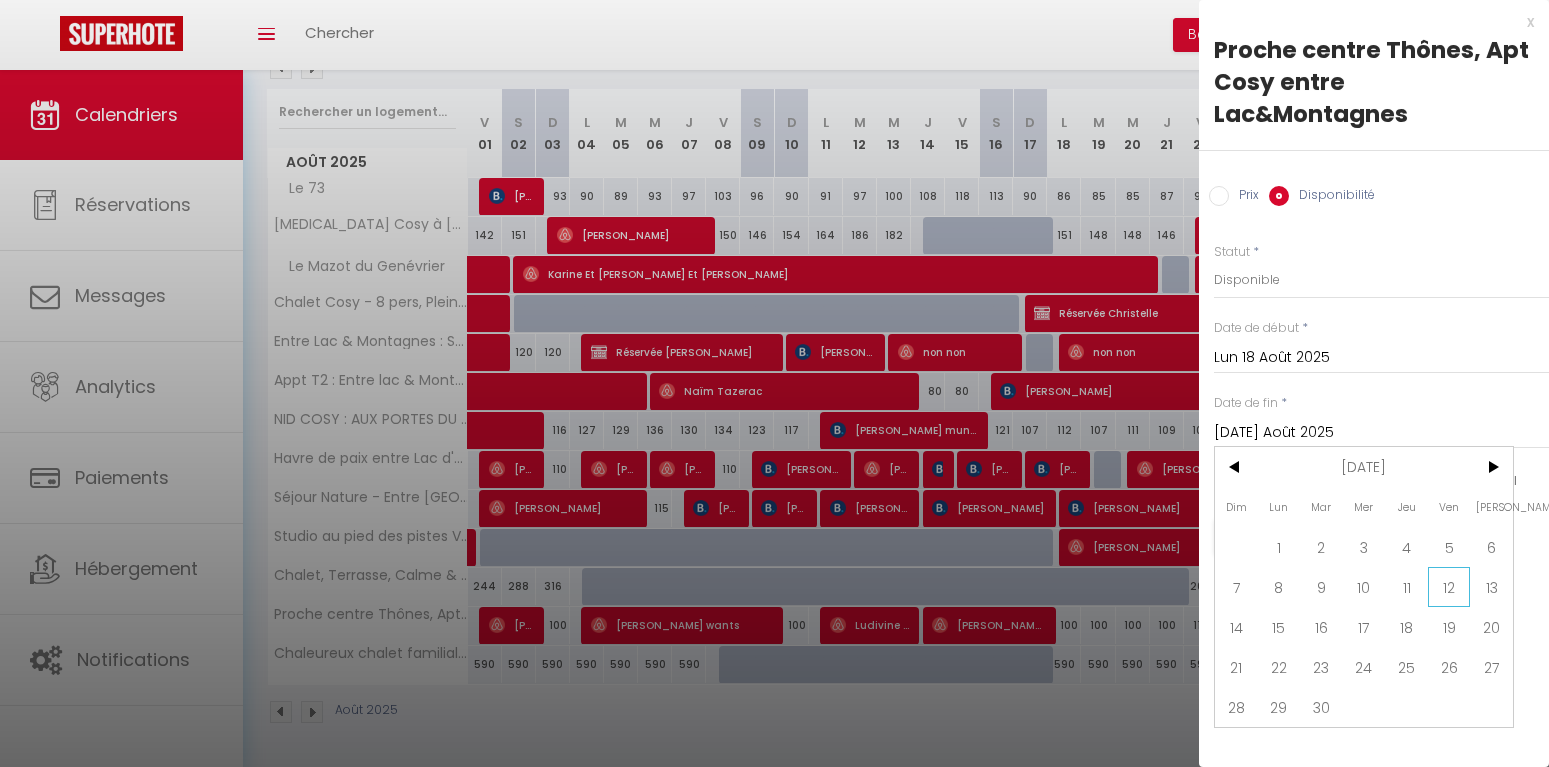 click on "12" at bounding box center (1449, 587) 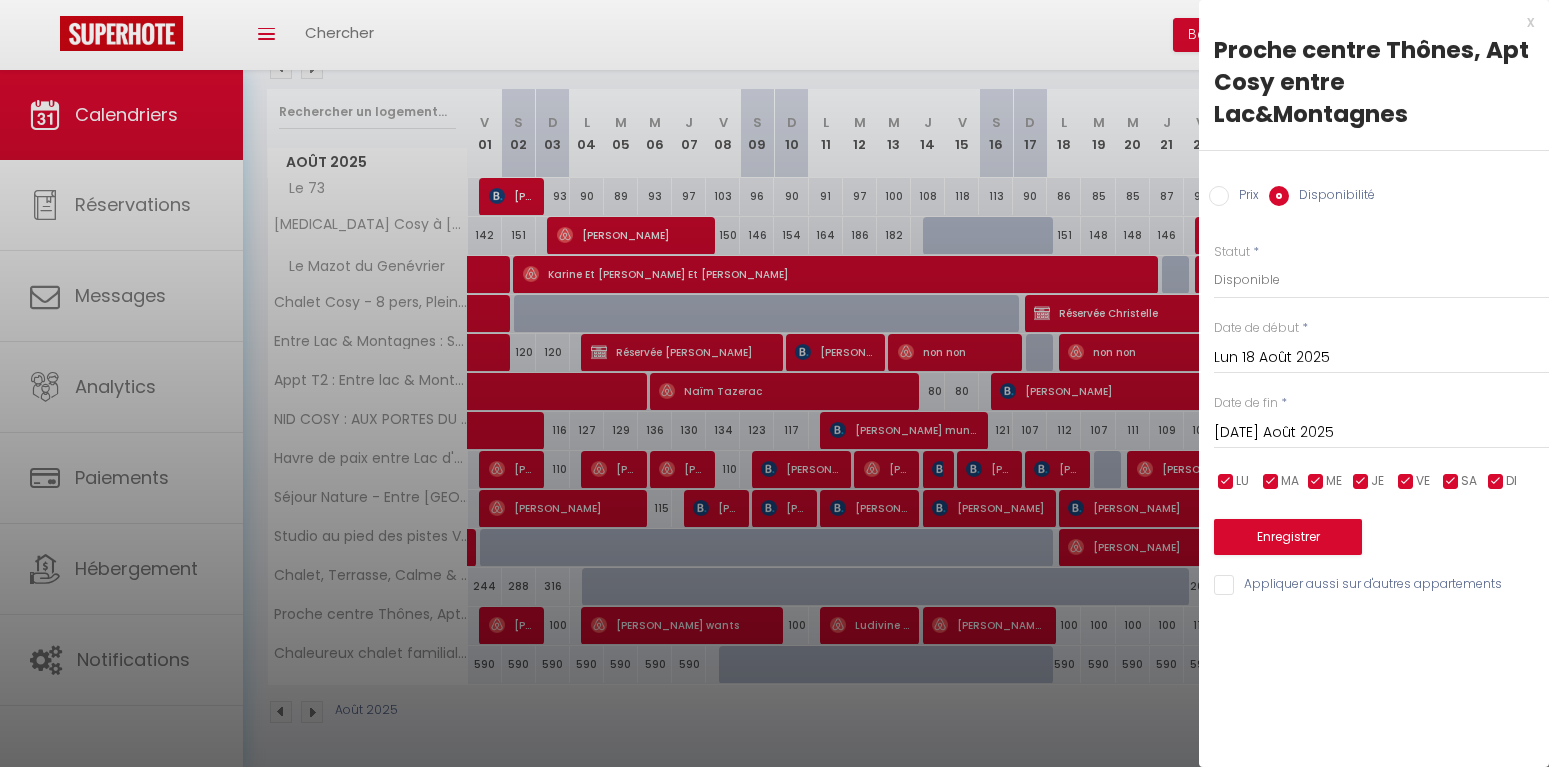 type on "Ven 12 Septembre 2025" 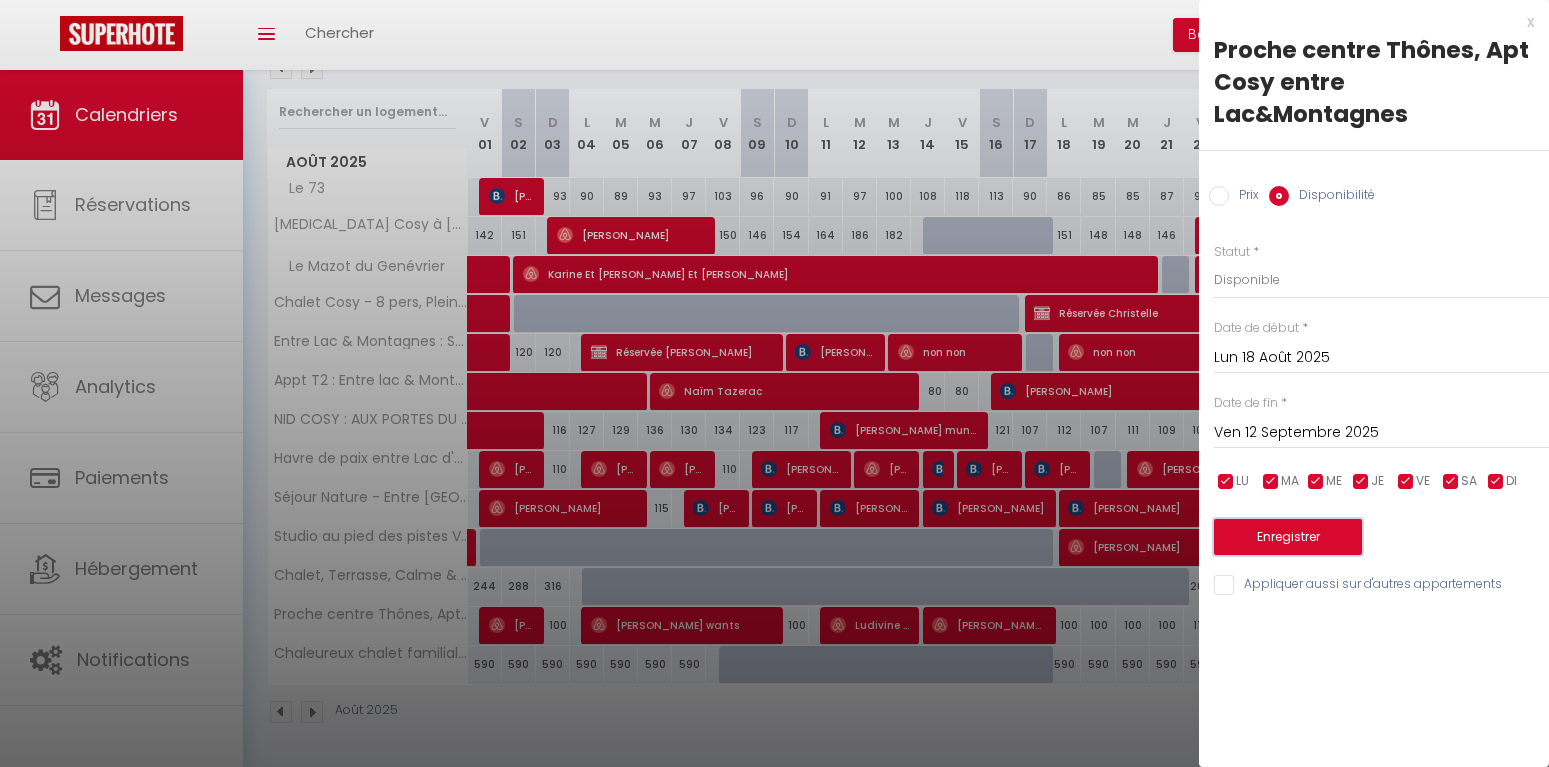 click on "Enregistrer" at bounding box center (1288, 537) 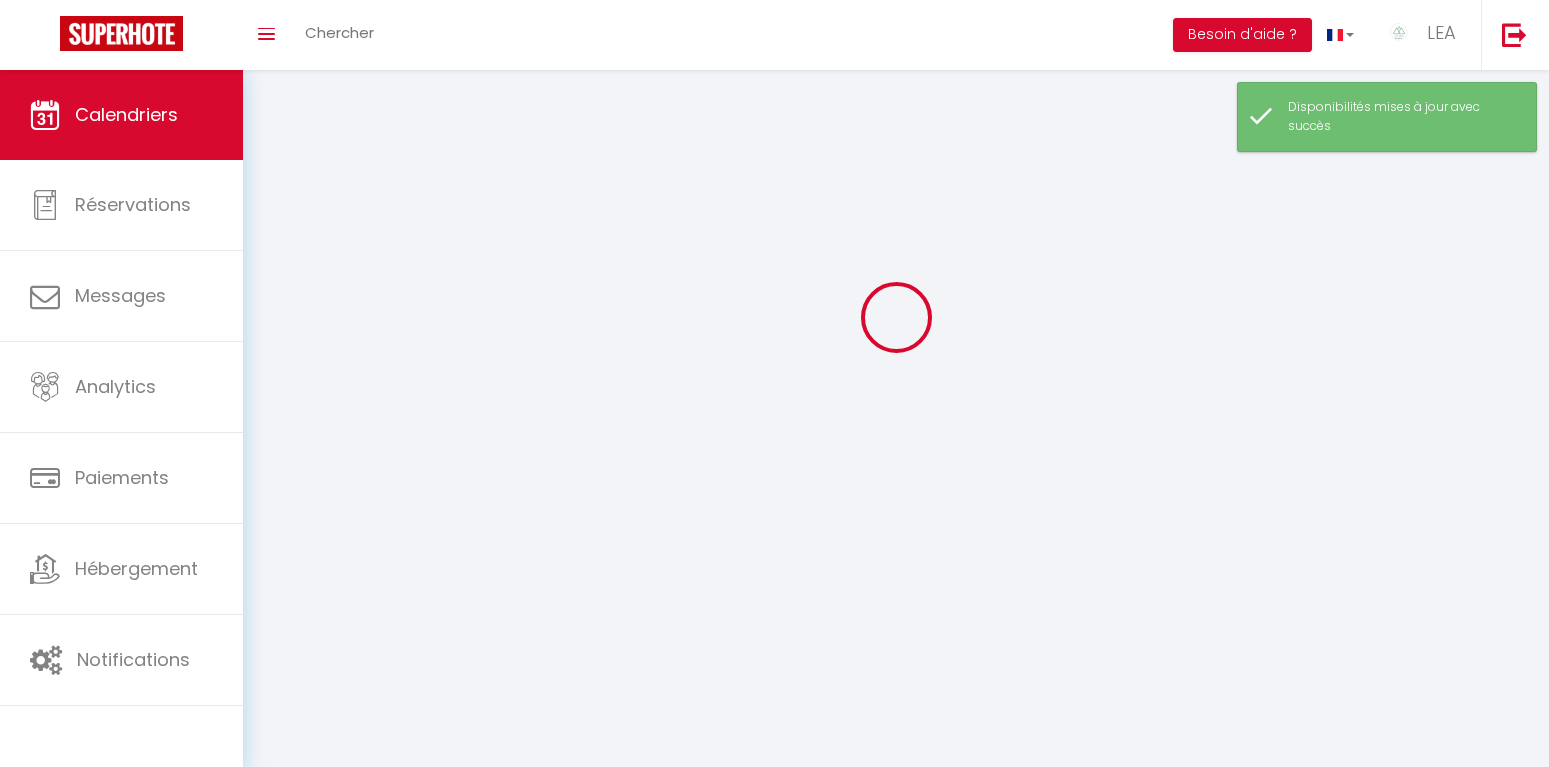 scroll, scrollTop: 70, scrollLeft: 0, axis: vertical 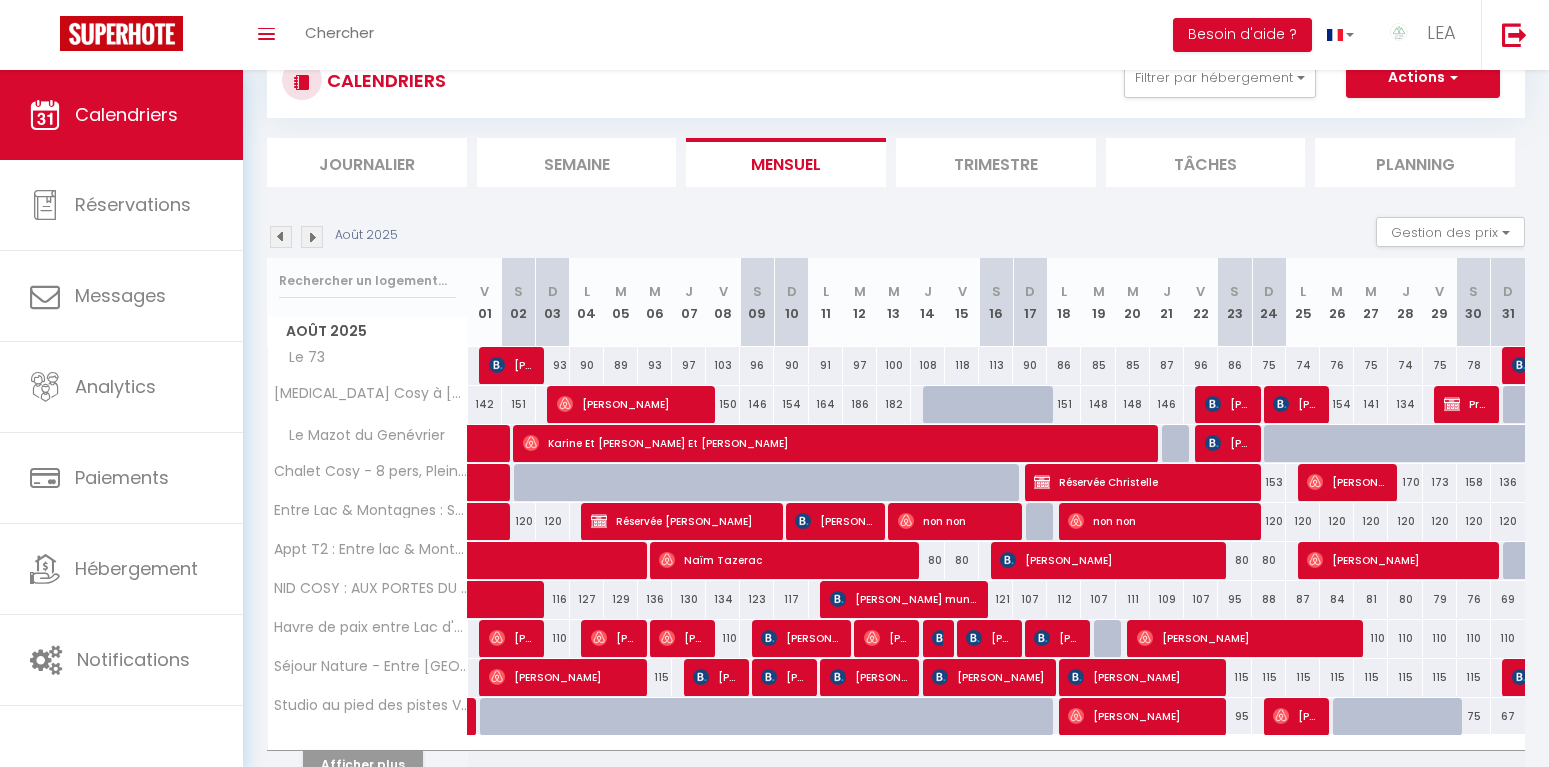 click on "Toggle menubar     Chercher   BUTTON
Besoin d'aide ?
LEA   Paramètres        Équipe" at bounding box center (839, 35) 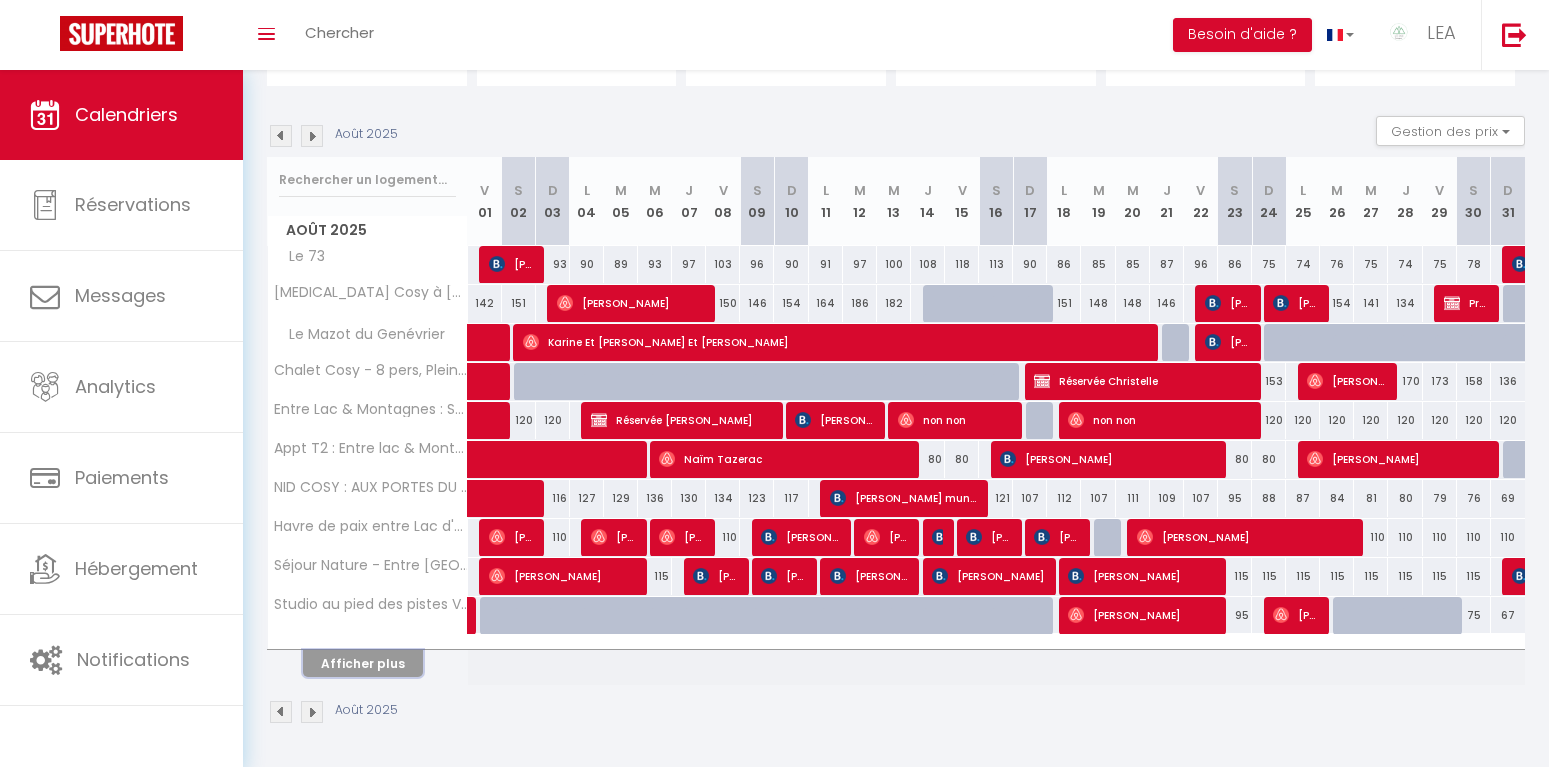 click on "Afficher plus" at bounding box center [363, 663] 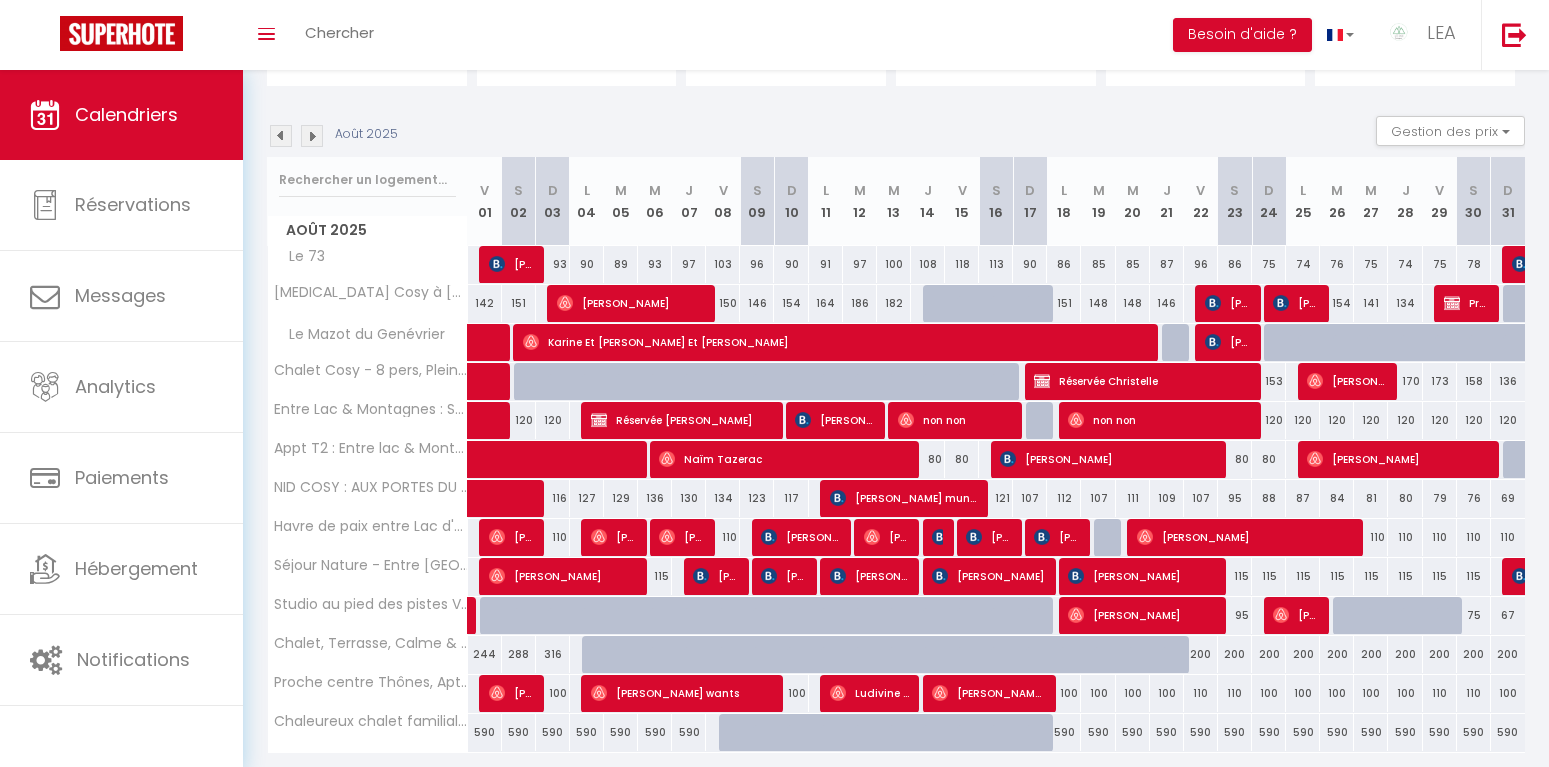 click on "100" at bounding box center [1064, 693] 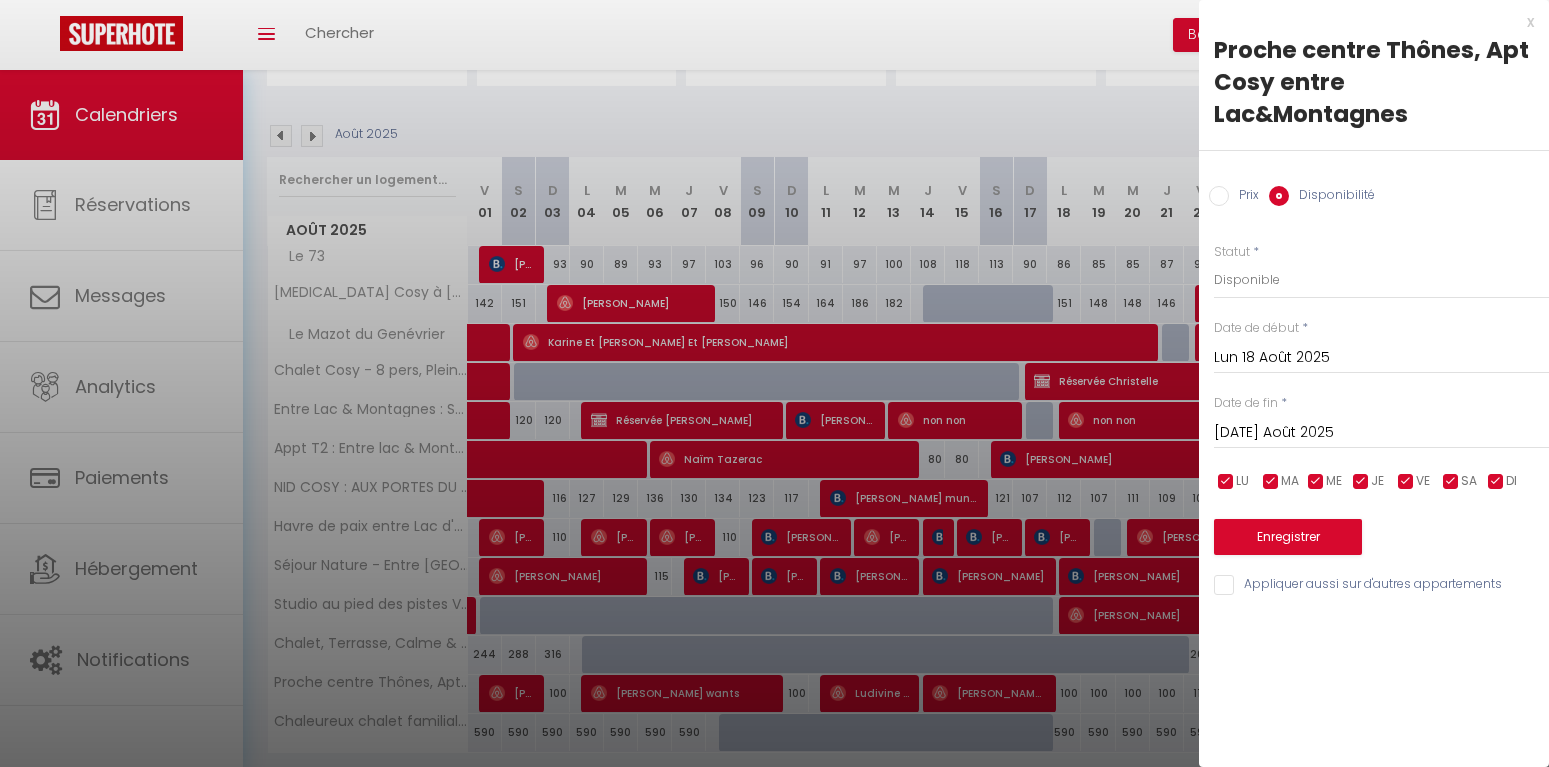 click at bounding box center [774, 383] 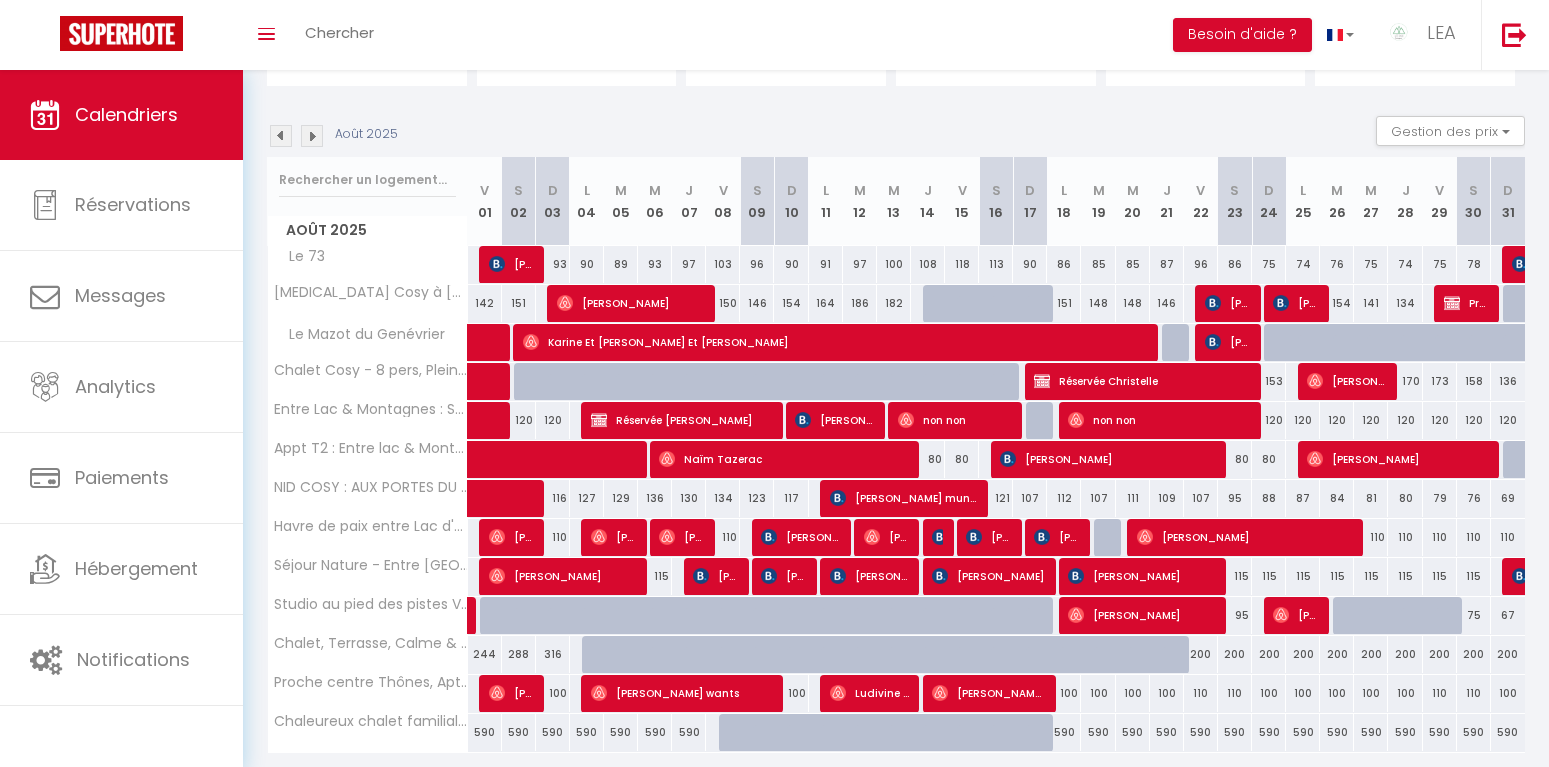 click on "100" at bounding box center (1064, 693) 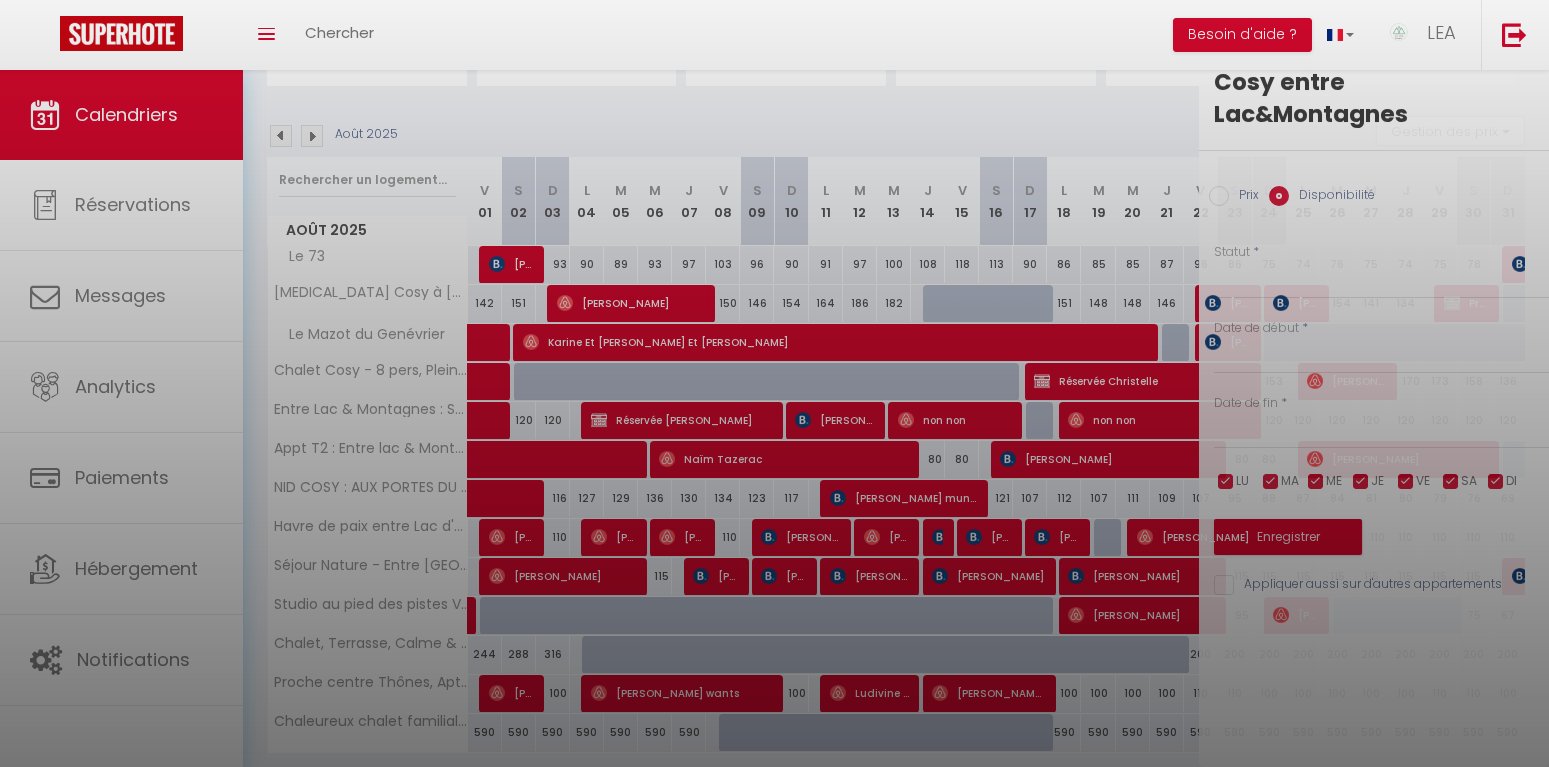 select on "1" 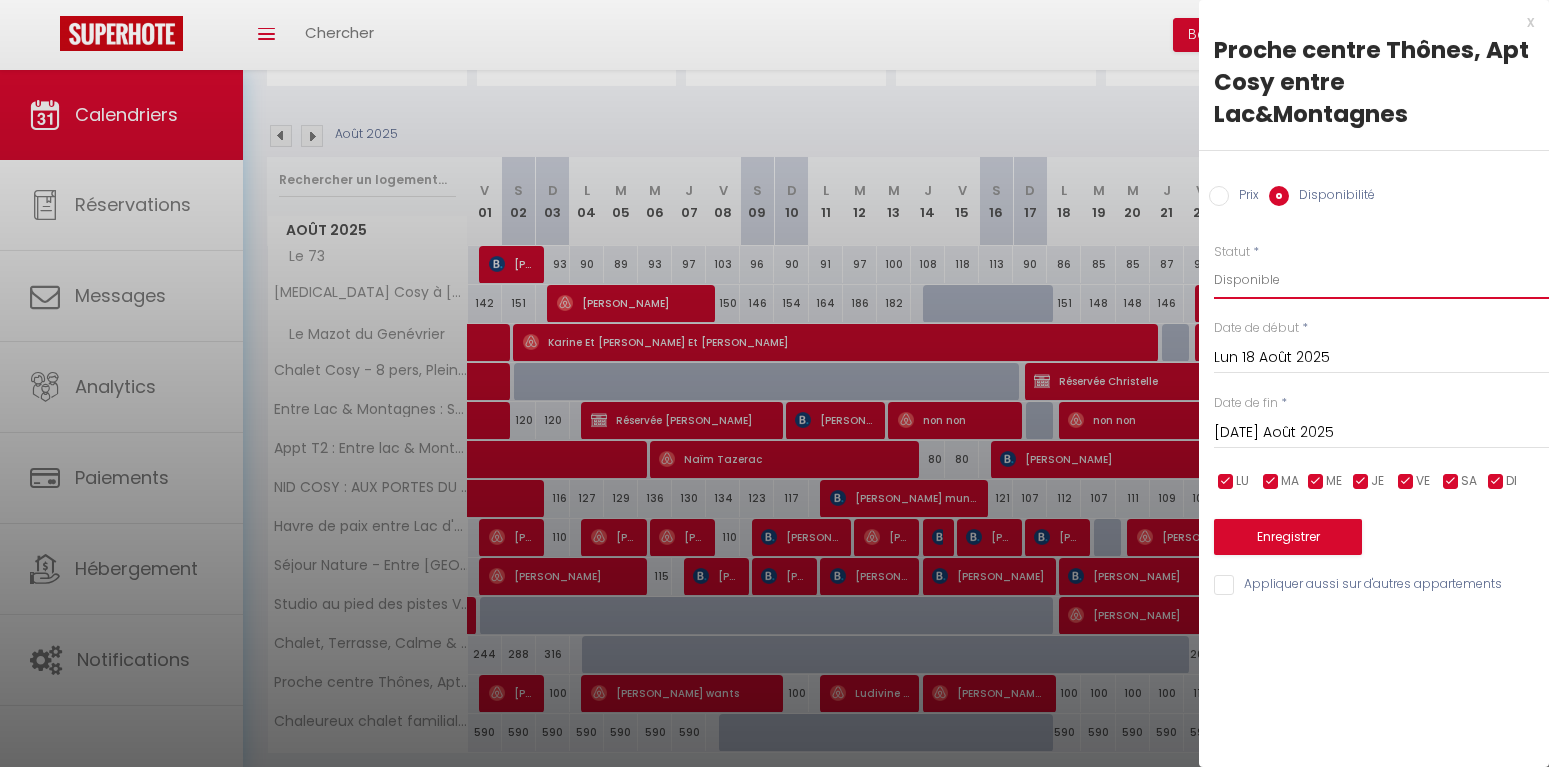 select on "0" 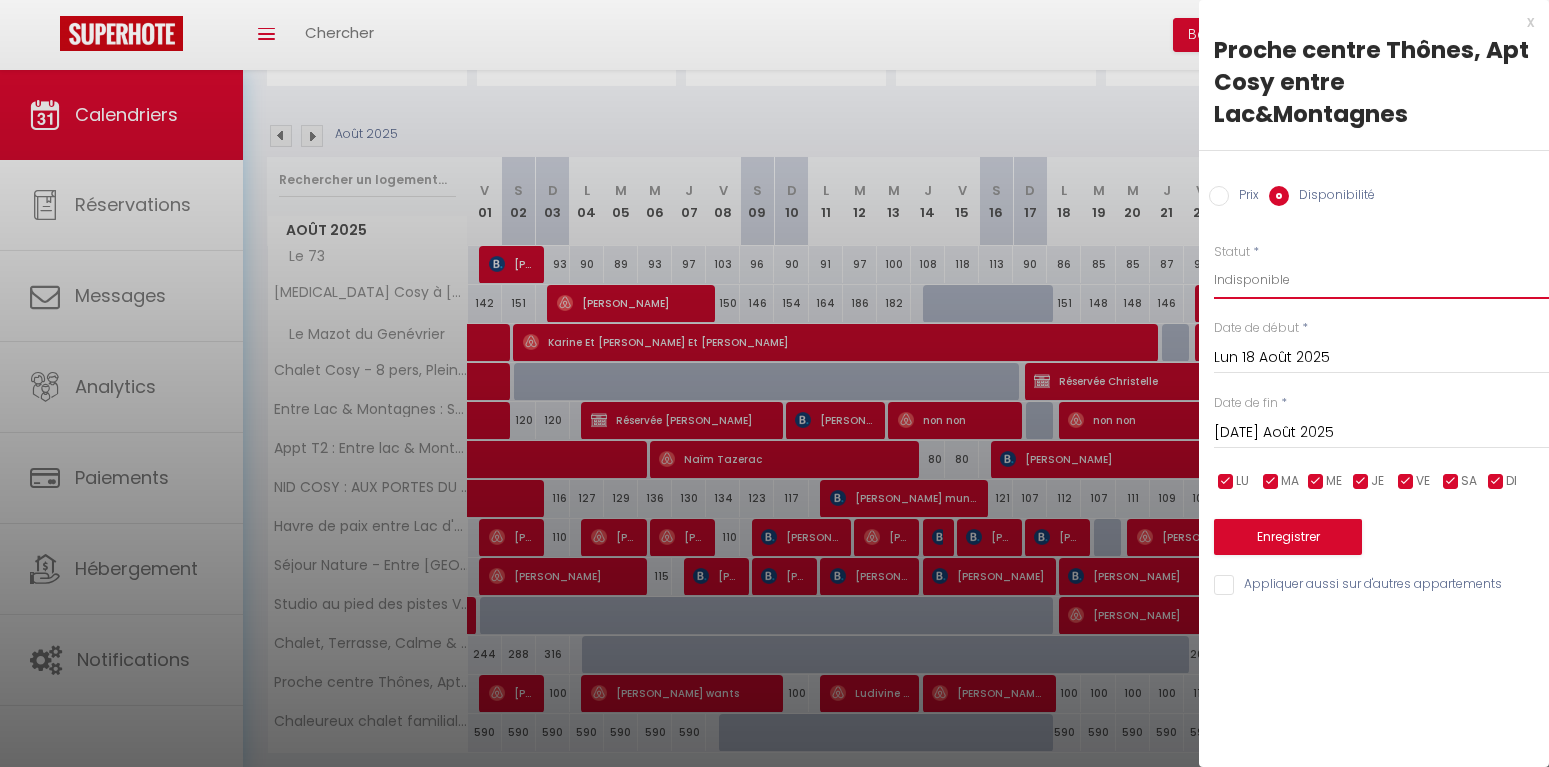 click on "Indisponible" at bounding box center [0, 0] 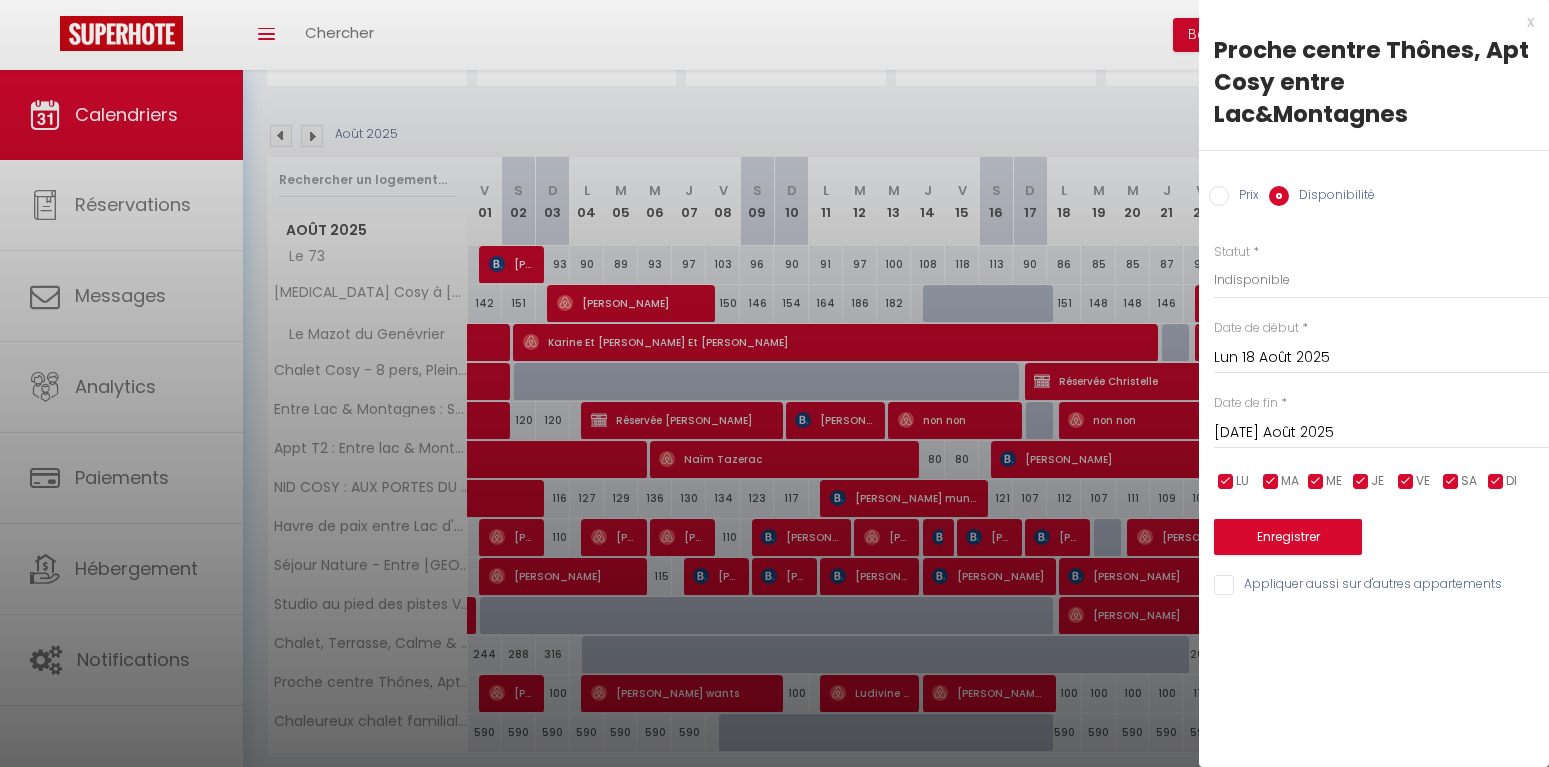 click on "[DATE] Août 2025" at bounding box center (1381, 433) 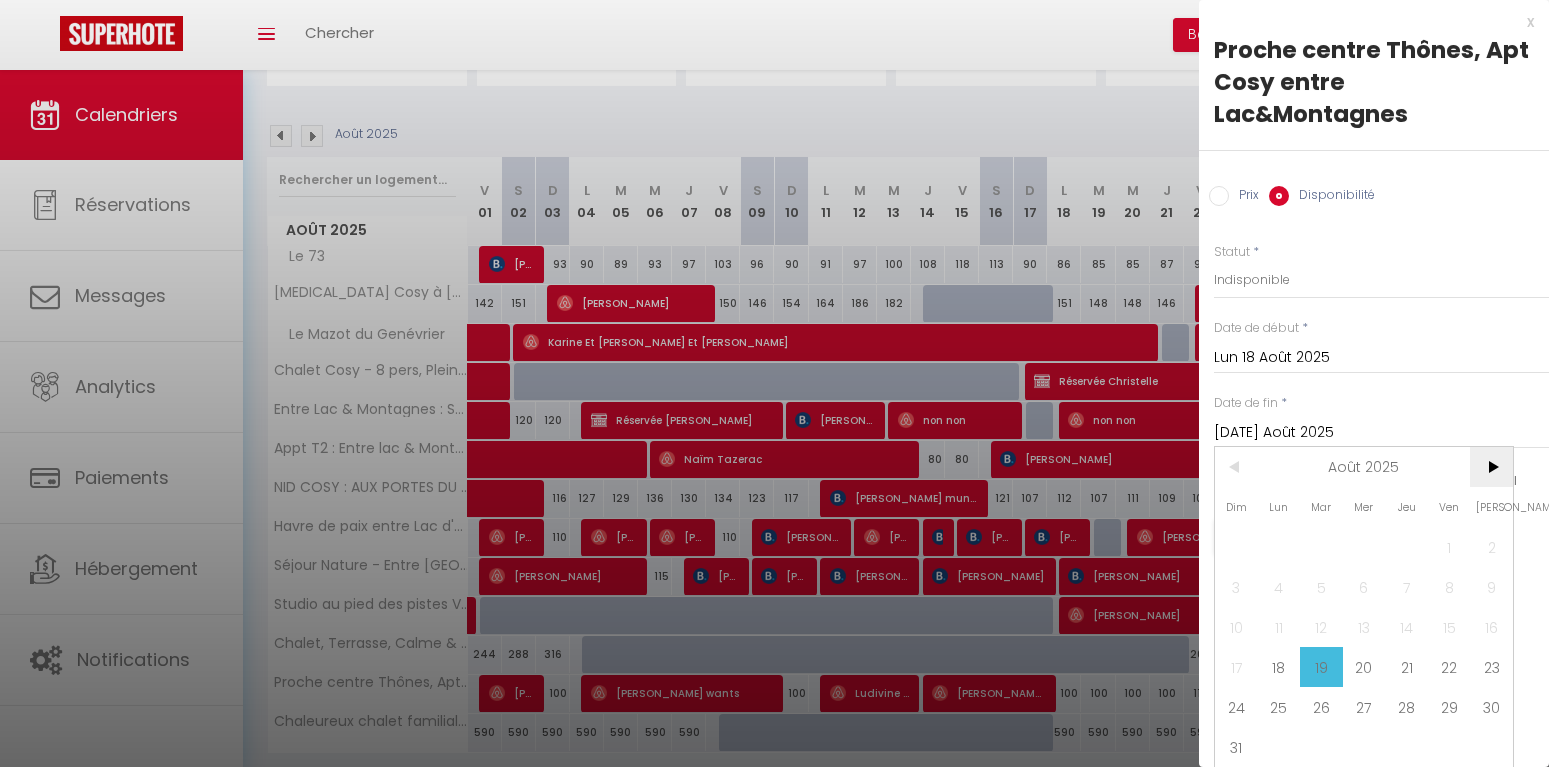 click on ">" at bounding box center [1491, 467] 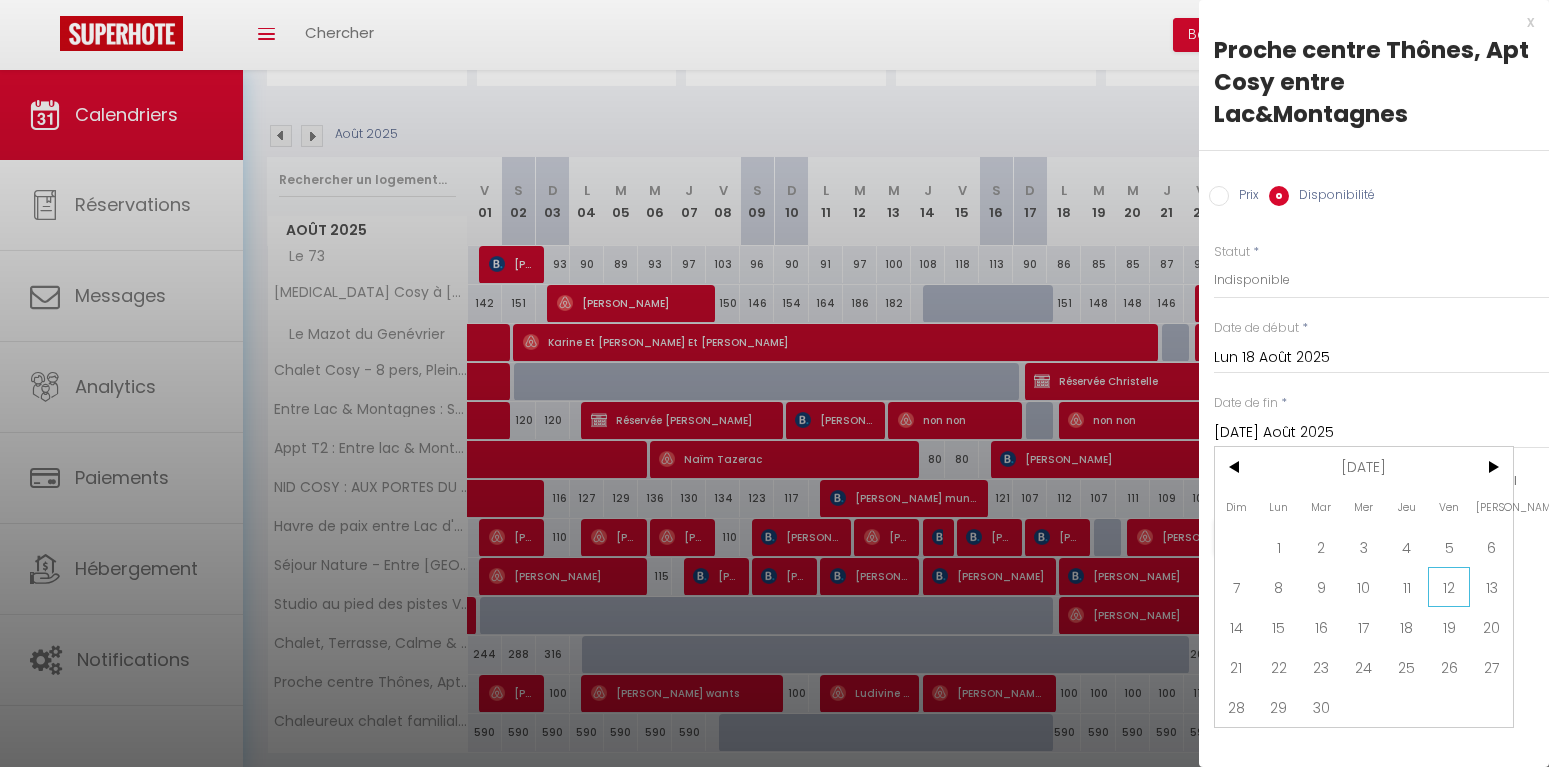 click on "12" at bounding box center [1449, 587] 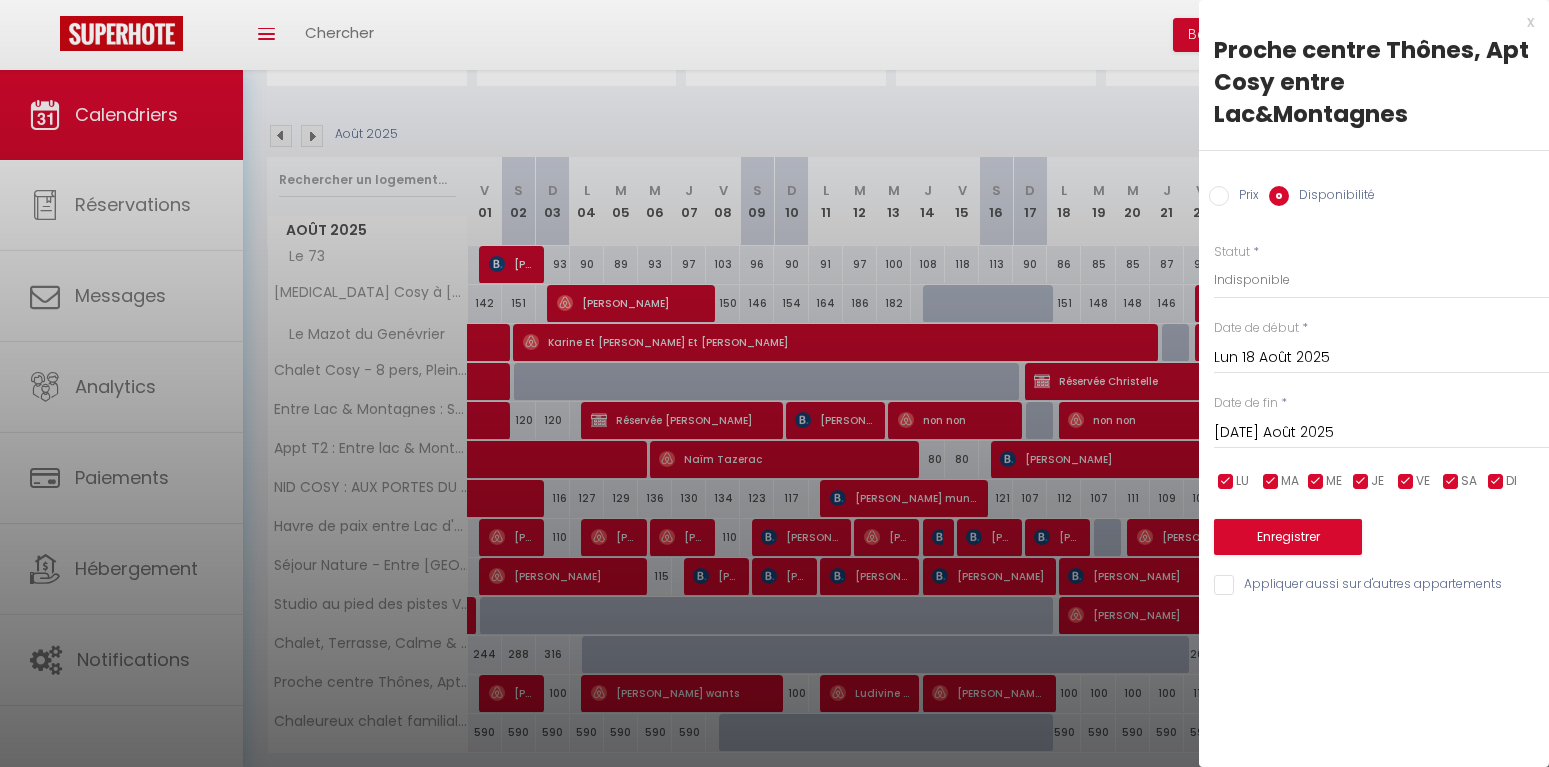 type on "Ven 12 Septembre 2025" 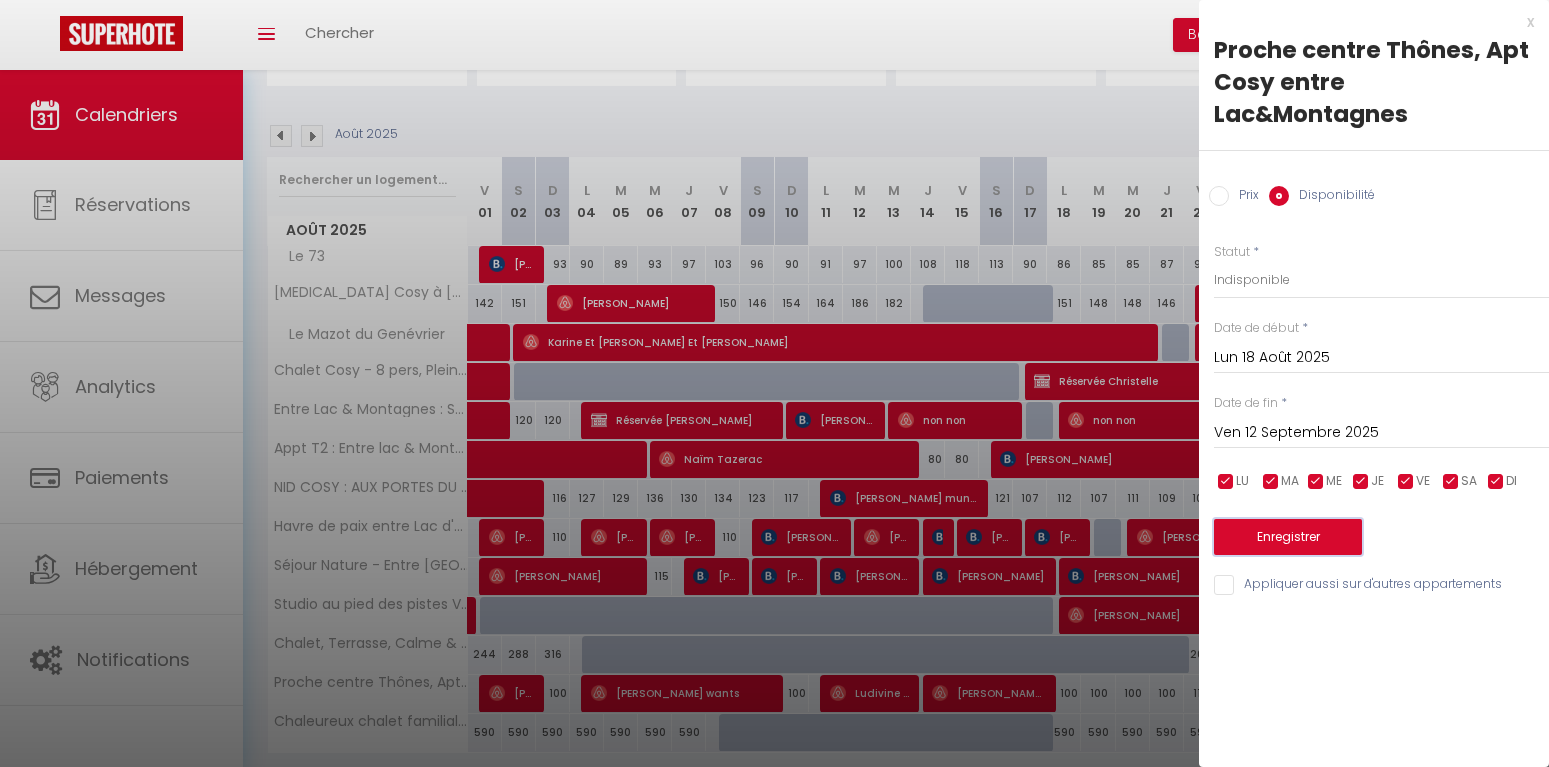 click on "Enregistrer" at bounding box center [1288, 537] 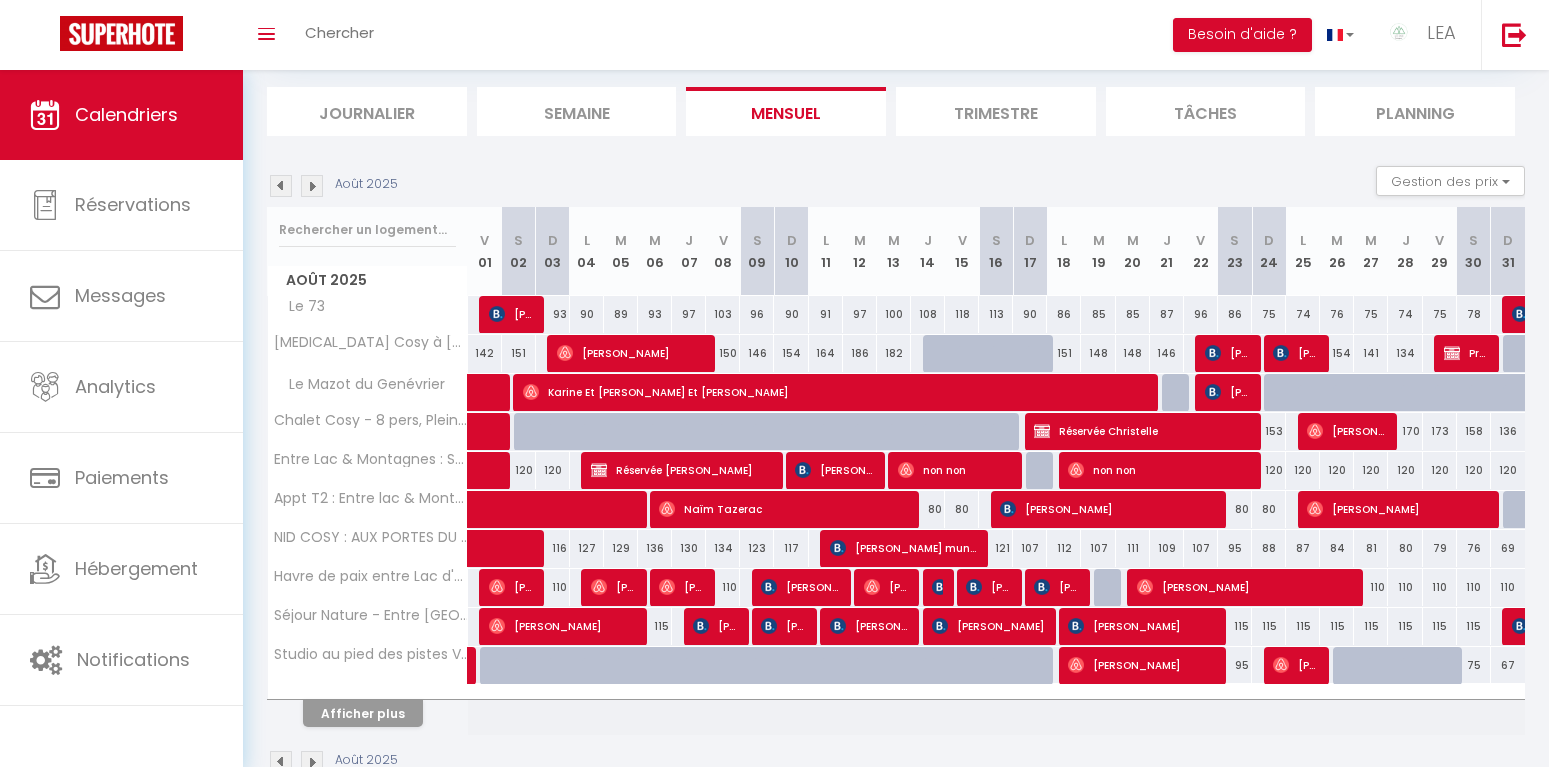 scroll, scrollTop: 171, scrollLeft: 0, axis: vertical 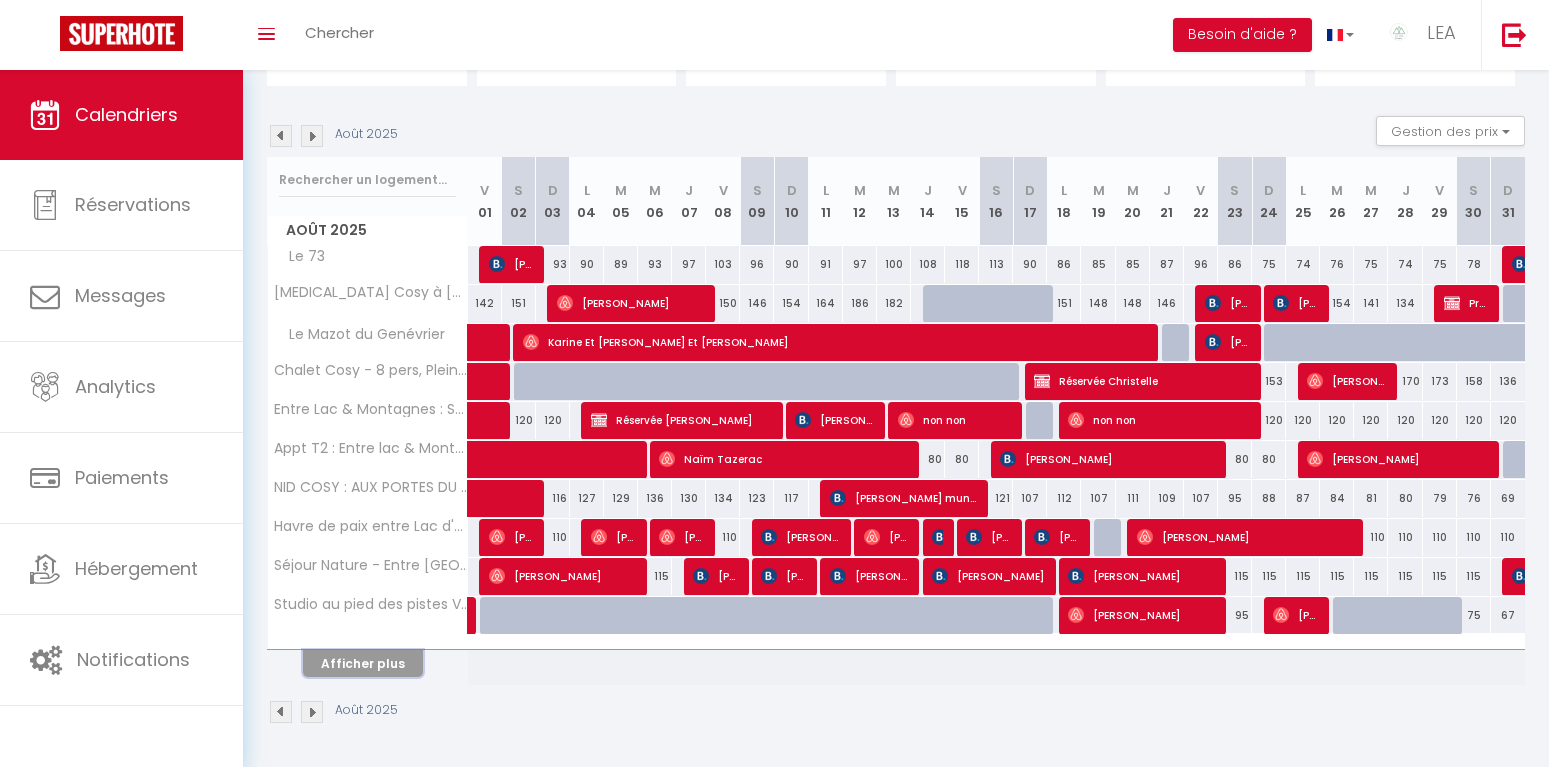 click on "Afficher plus" at bounding box center (363, 663) 